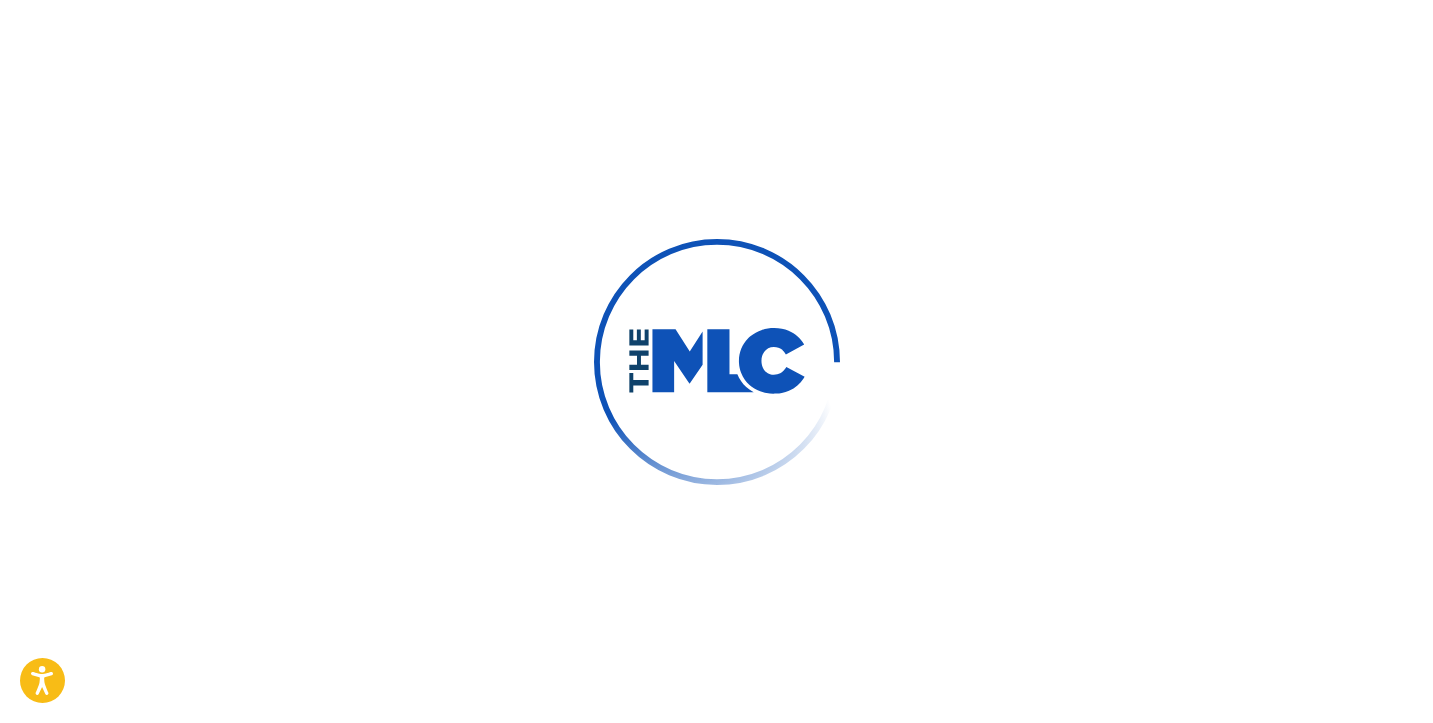 scroll, scrollTop: 26, scrollLeft: 0, axis: vertical 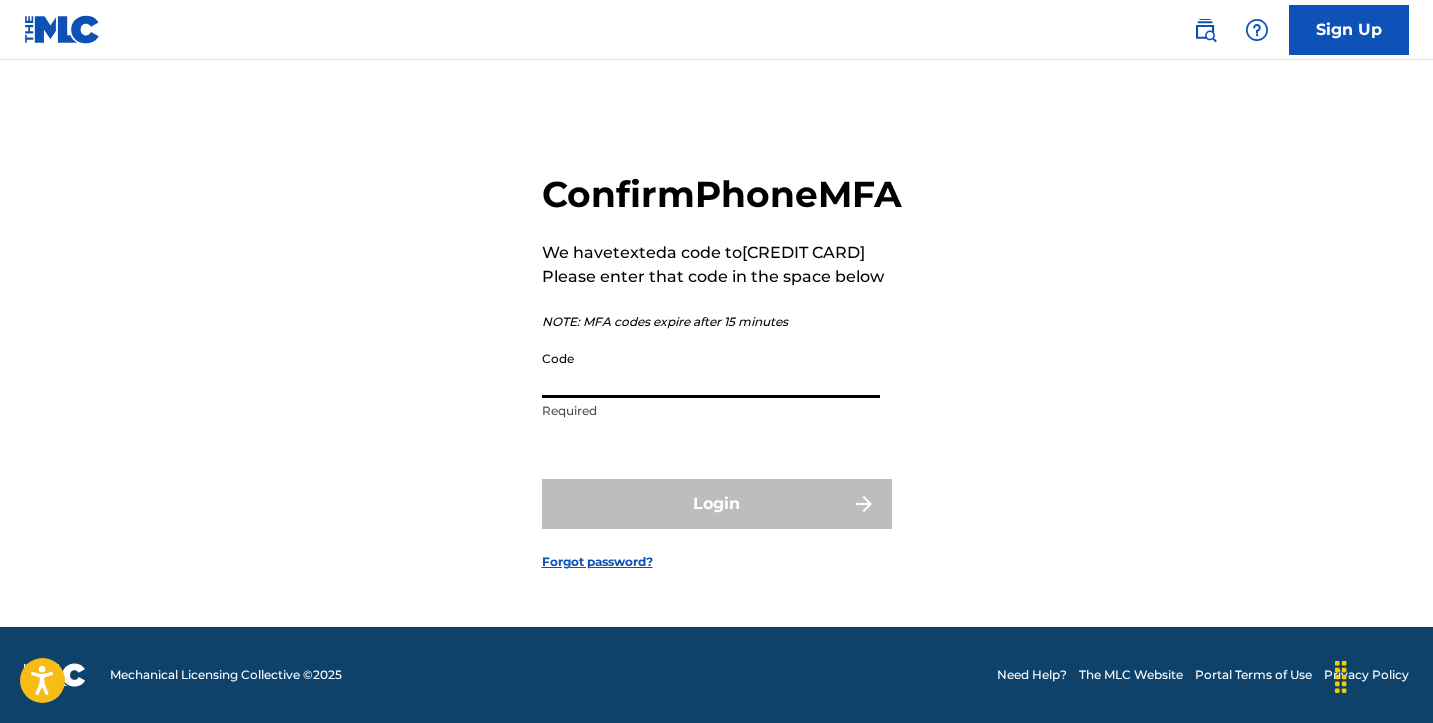 click on "Code" at bounding box center [711, 369] 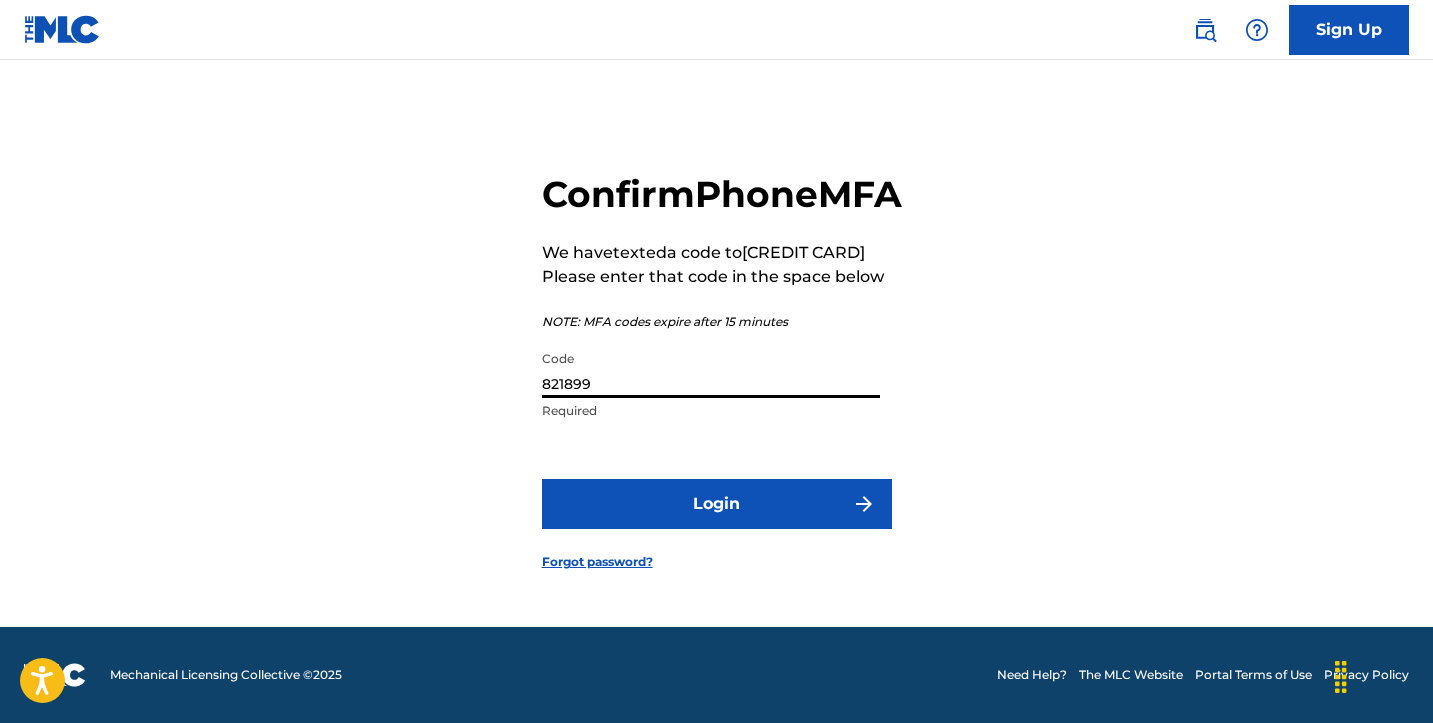 type on "821899" 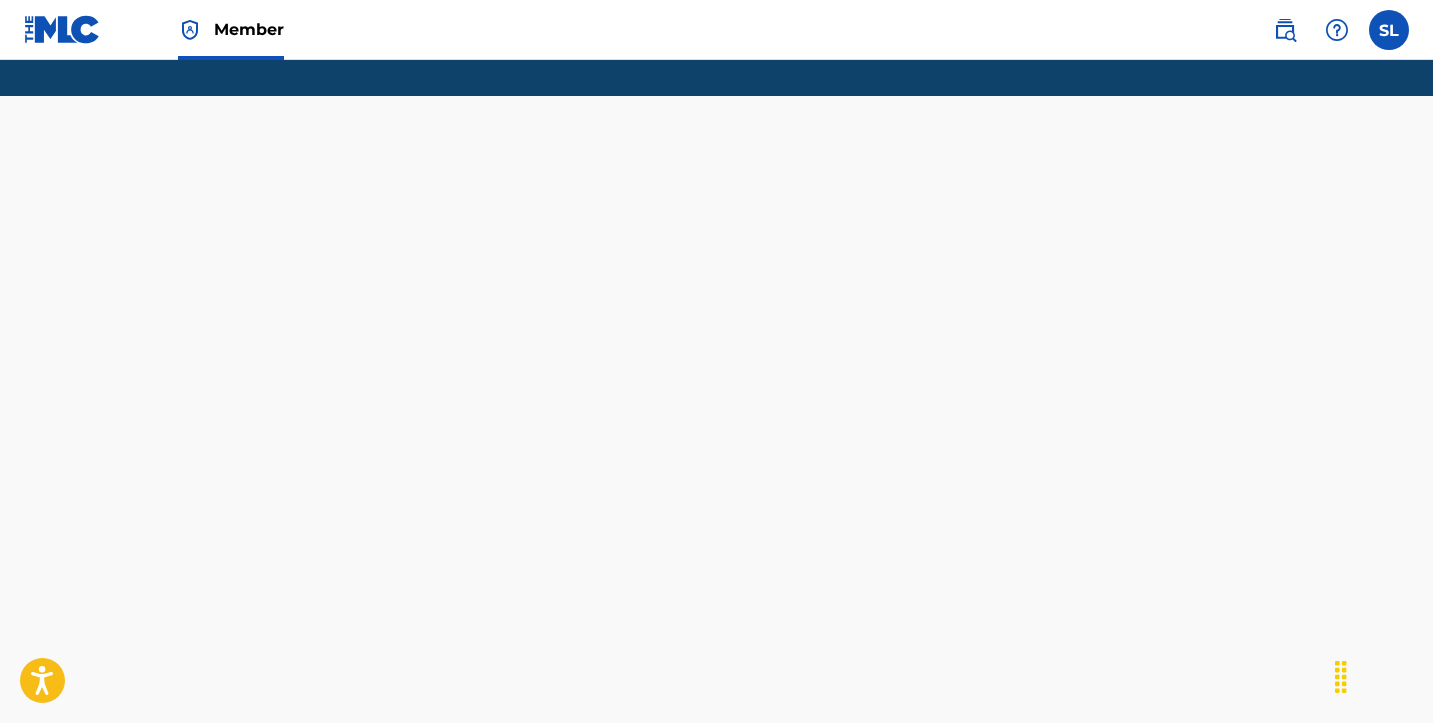 scroll, scrollTop: 0, scrollLeft: 0, axis: both 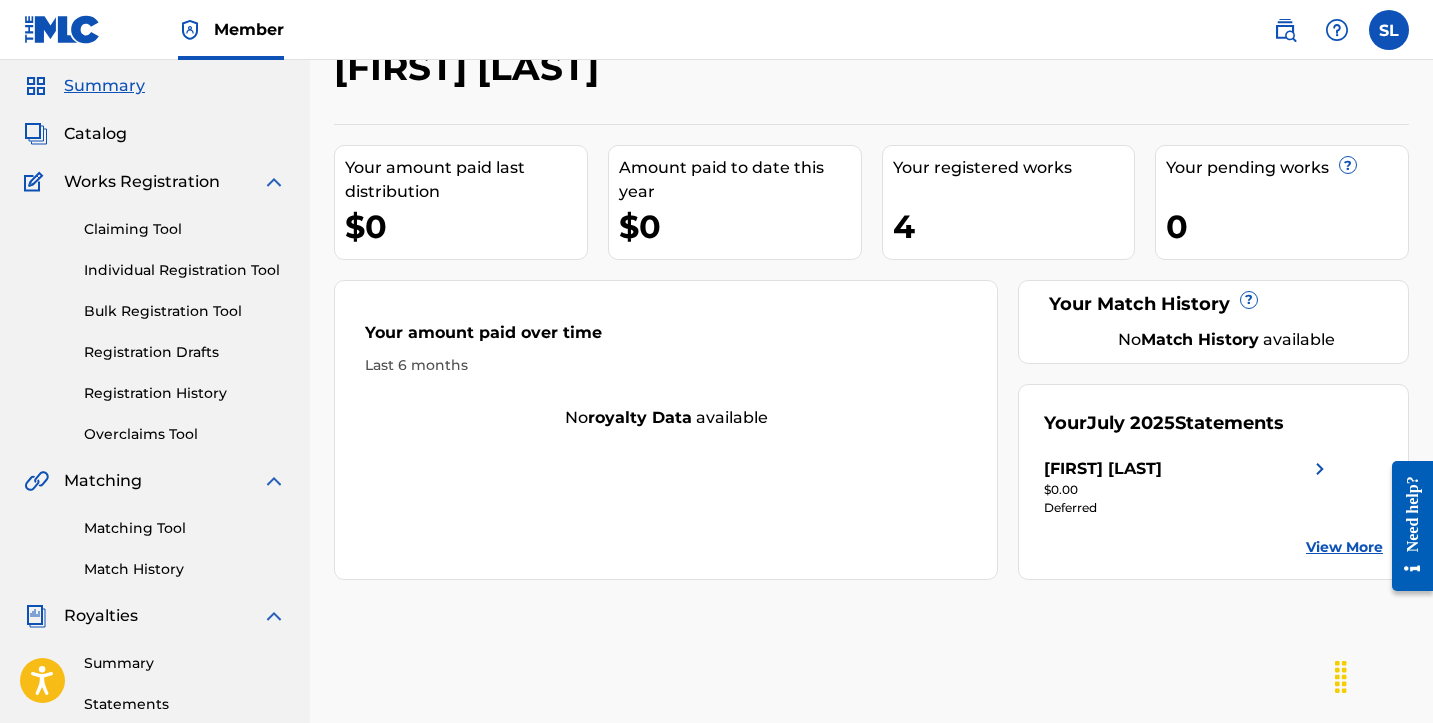 click on "Catalog" at bounding box center (95, 134) 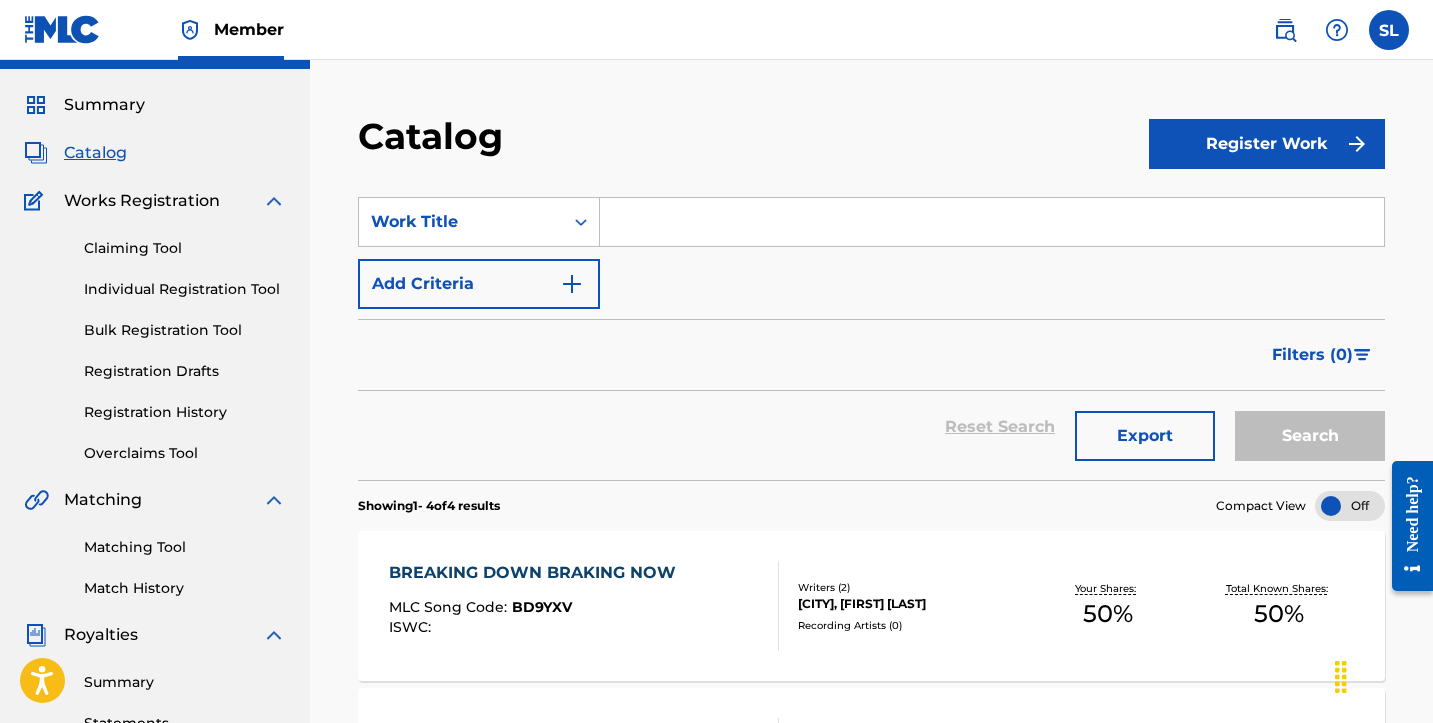 scroll, scrollTop: 46, scrollLeft: 0, axis: vertical 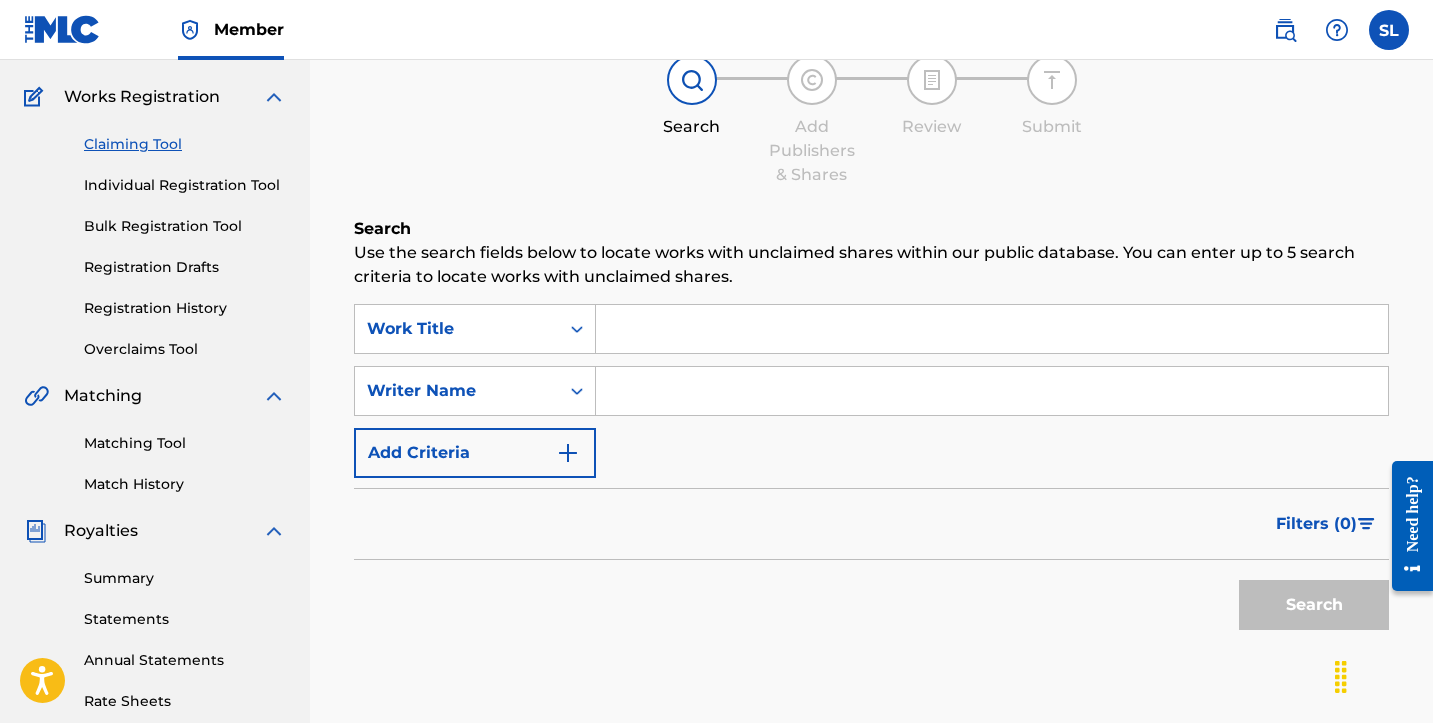 click at bounding box center [992, 329] 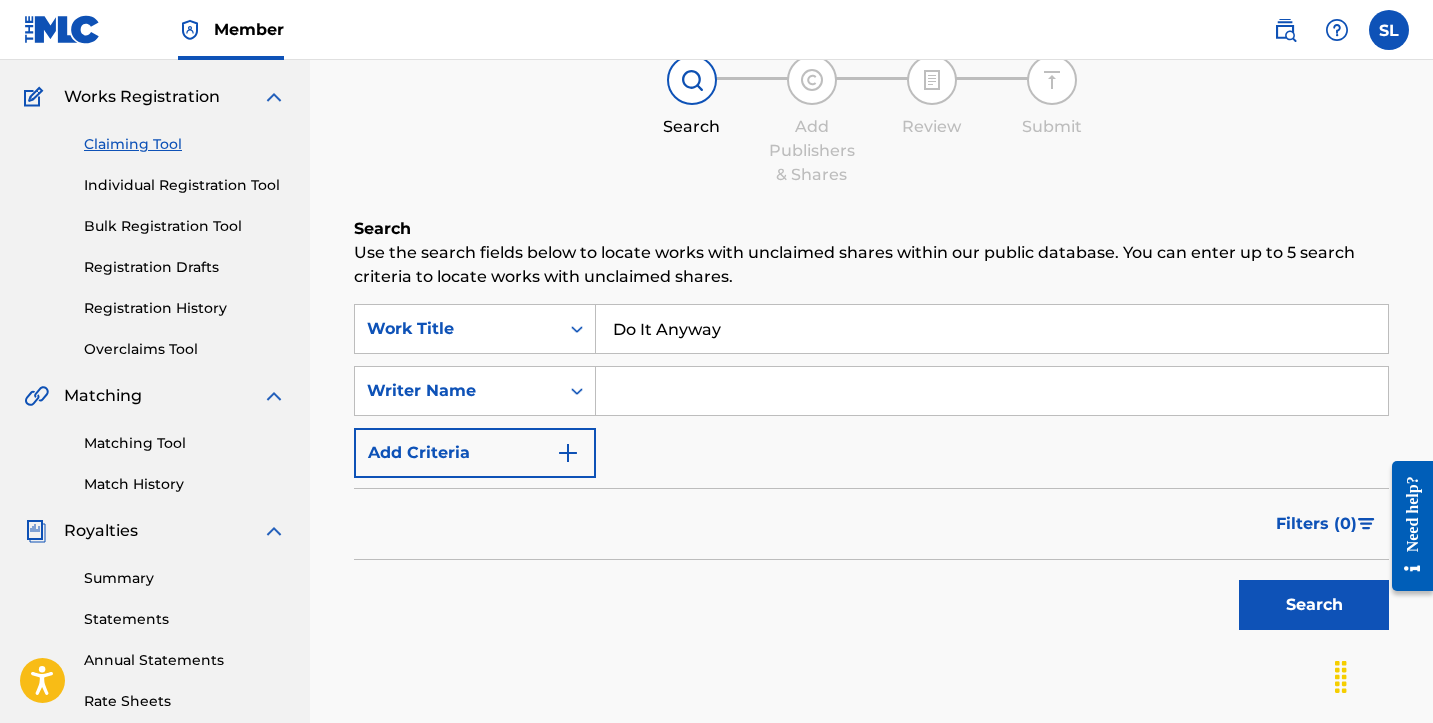 type on "Do It Anyway" 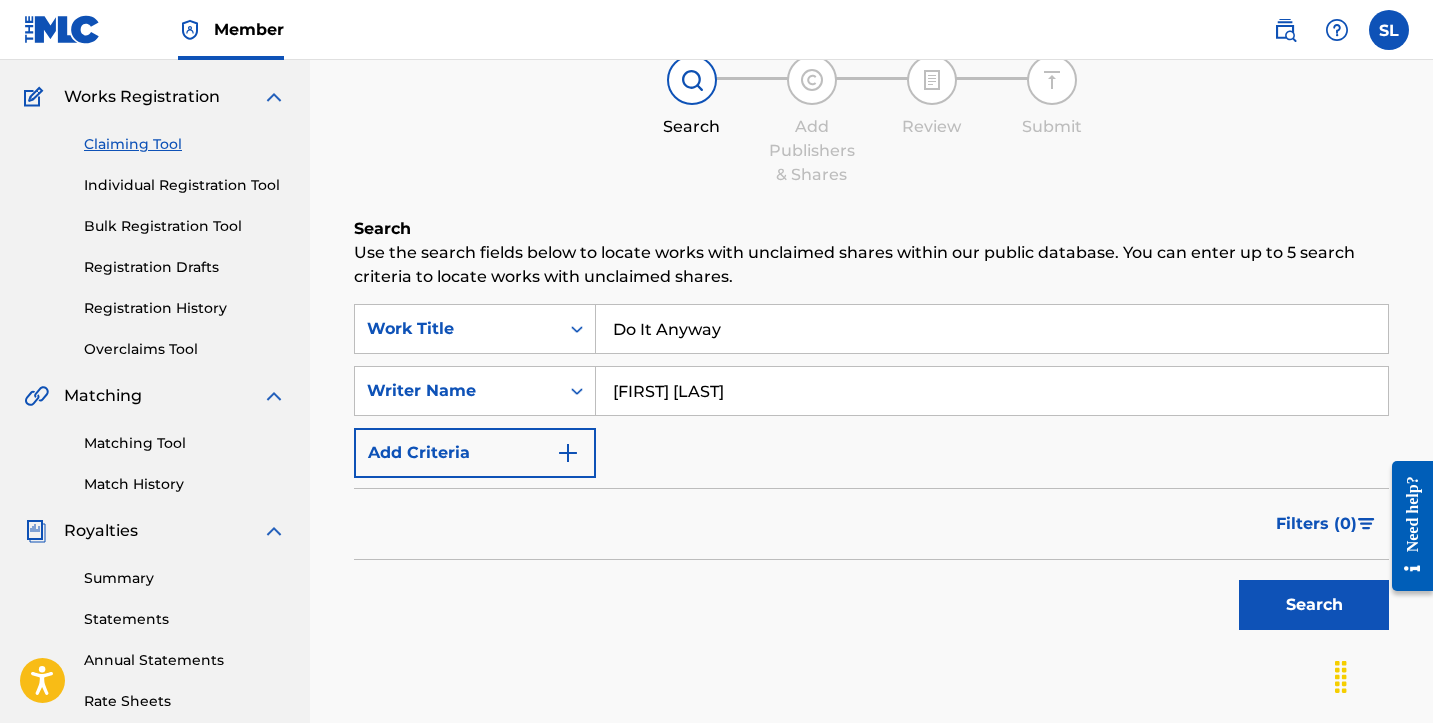 type on "[FIRST] [LAST]" 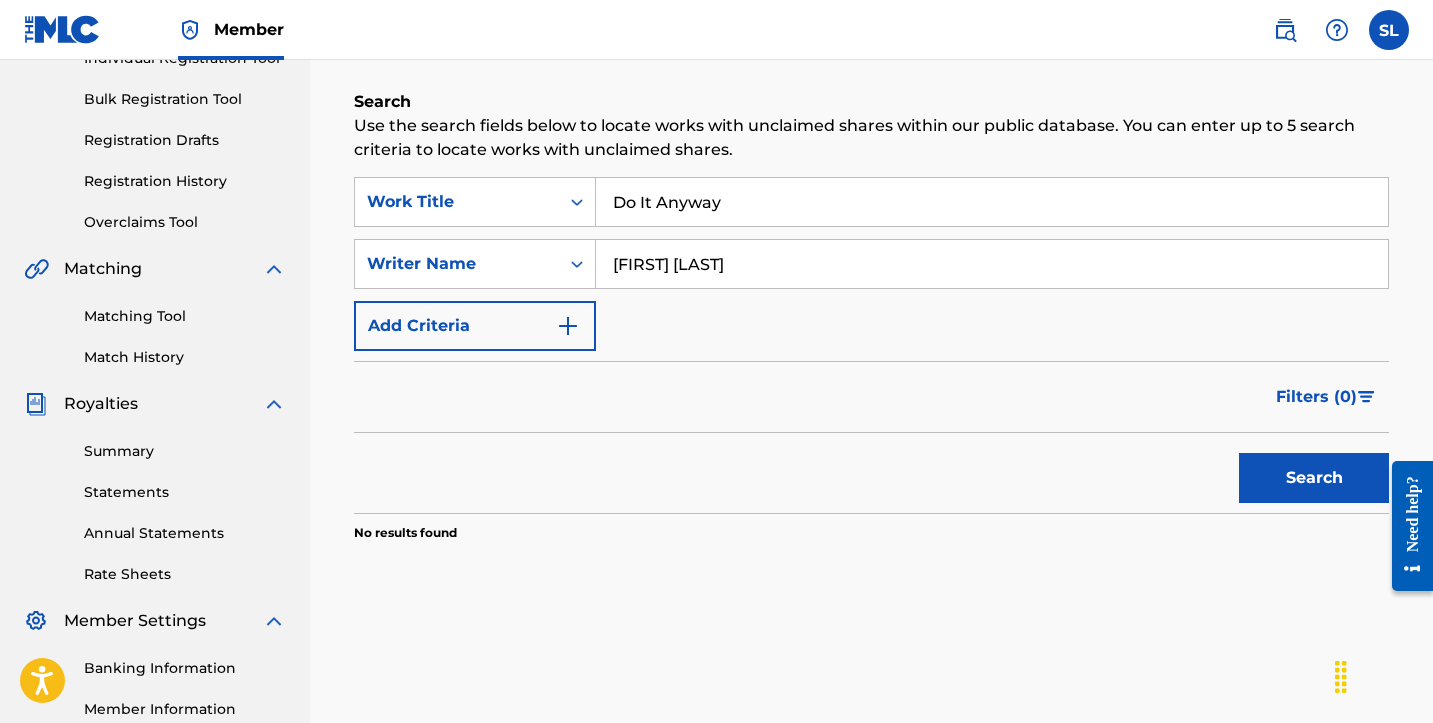 scroll, scrollTop: 274, scrollLeft: 0, axis: vertical 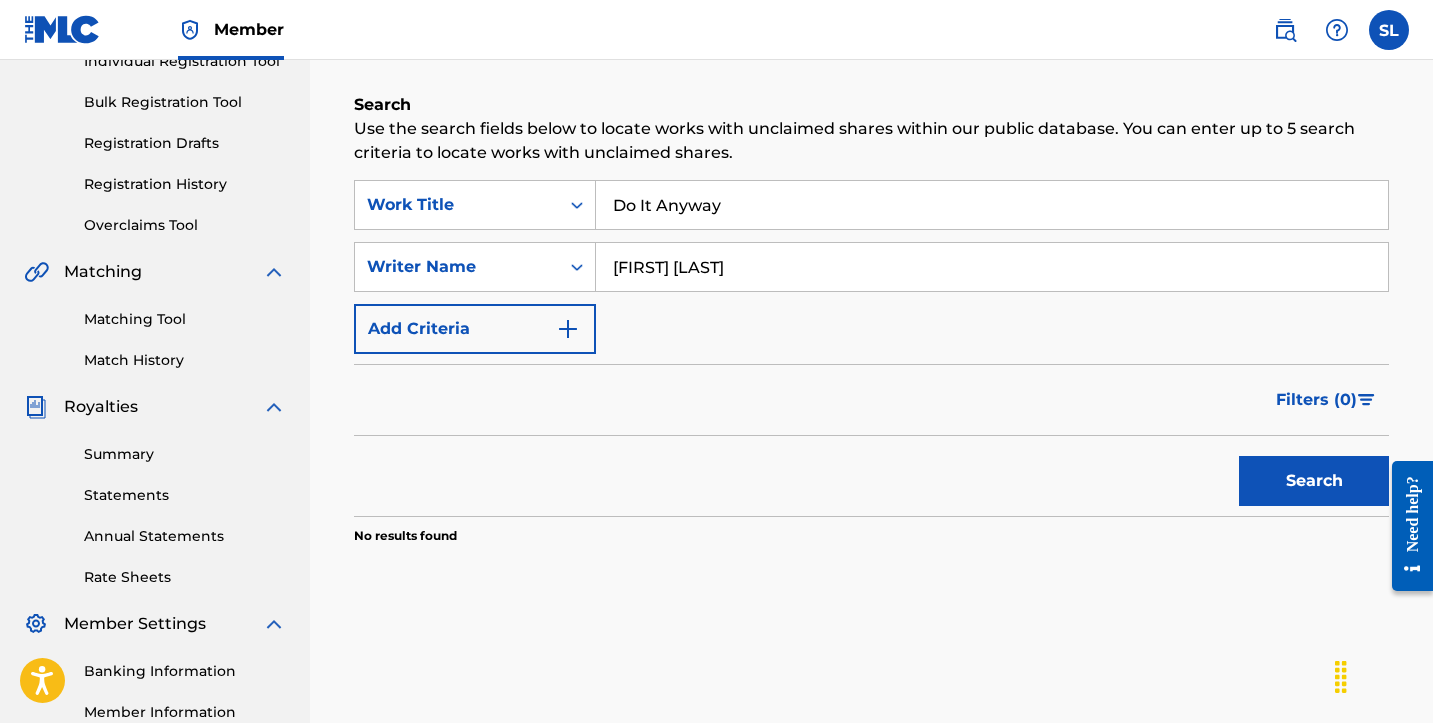 click at bounding box center [568, 329] 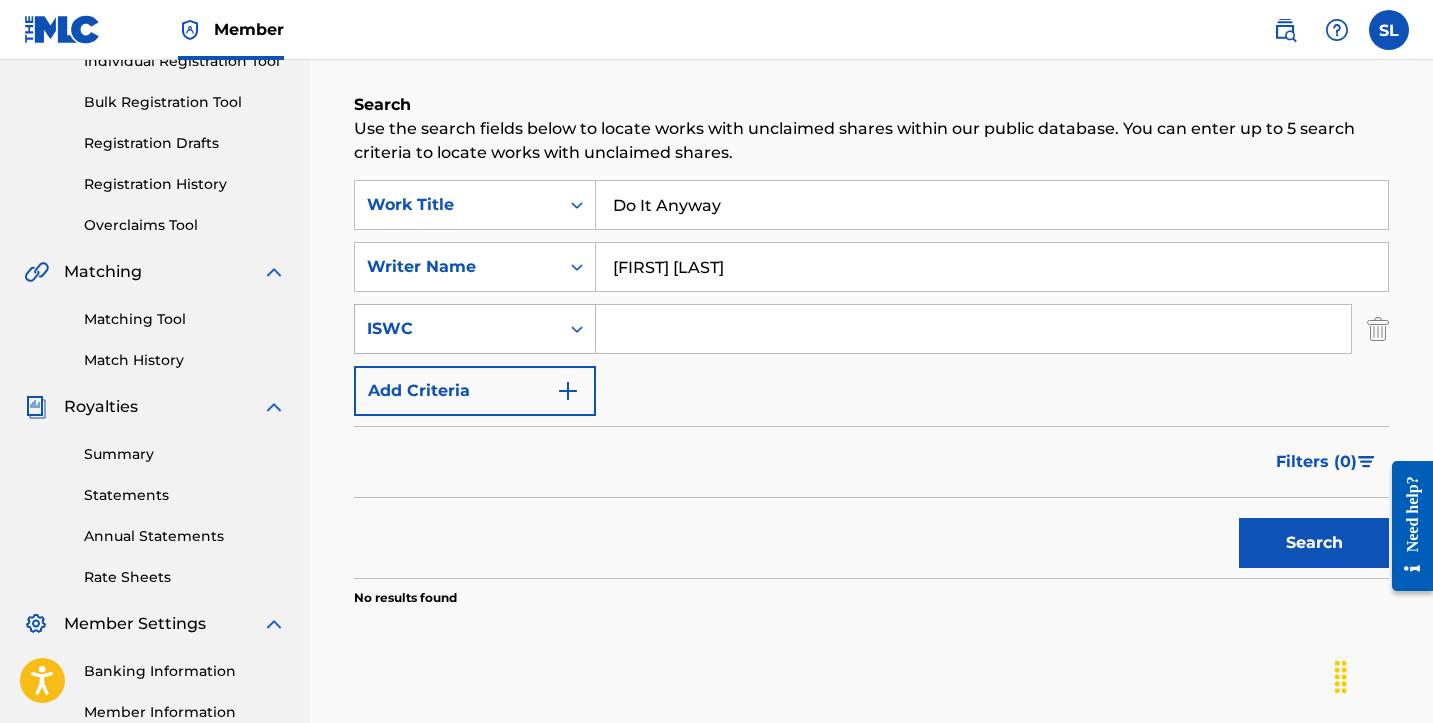 click on "ISWC" at bounding box center (457, 329) 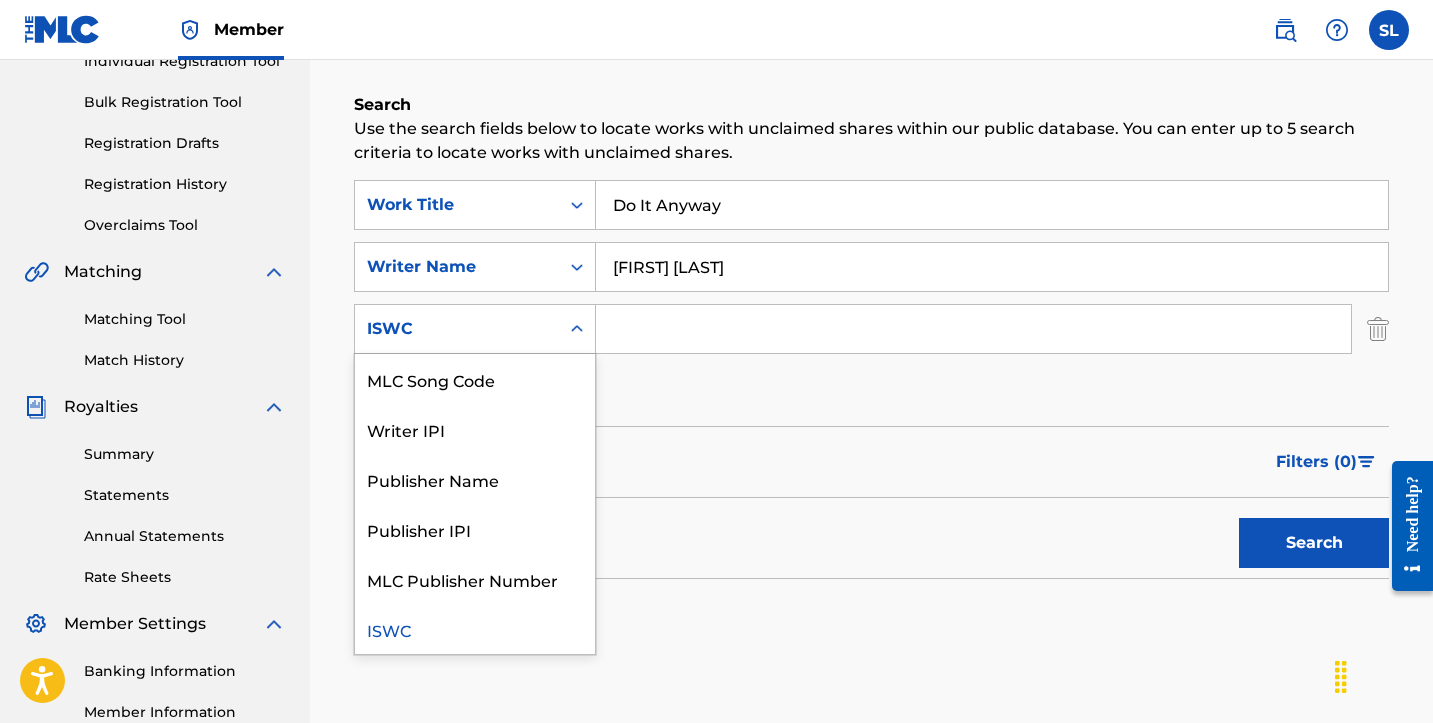 click on "ISWC" at bounding box center (457, 329) 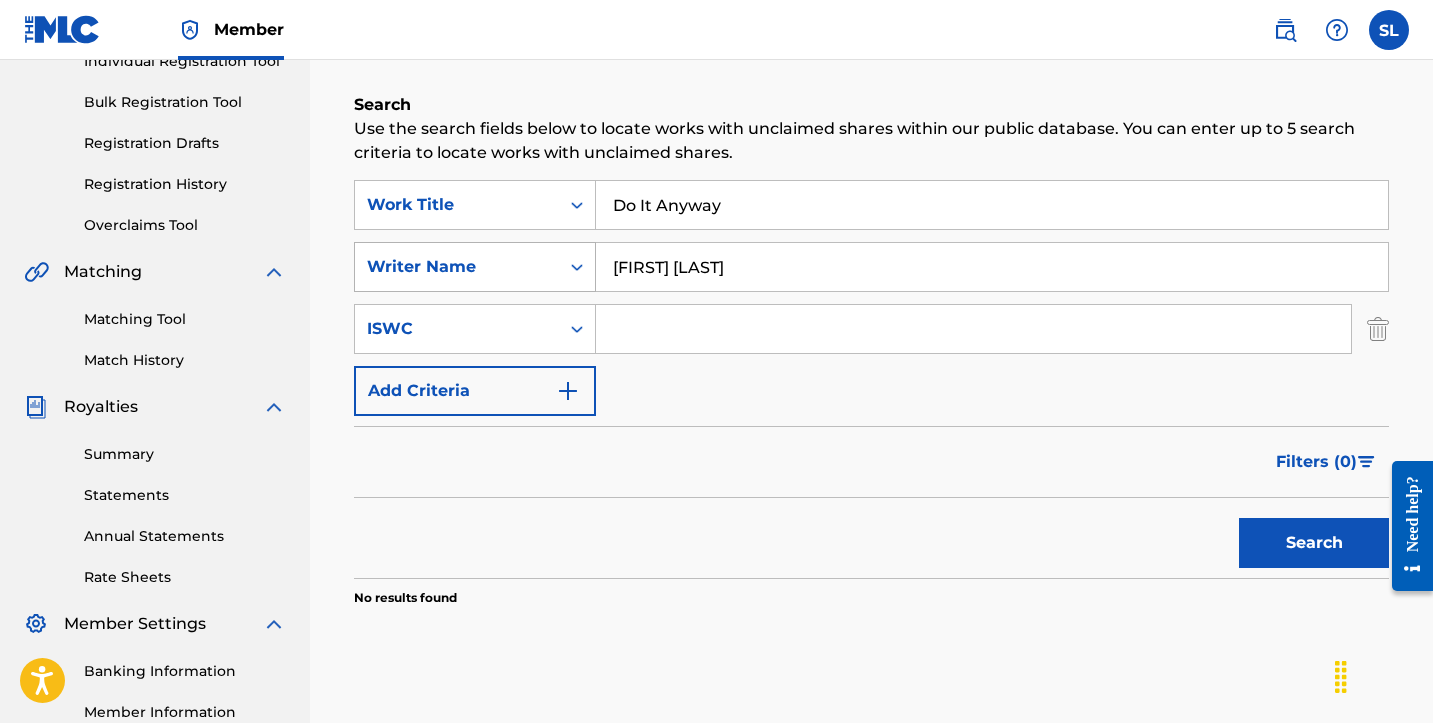 click at bounding box center [577, 267] 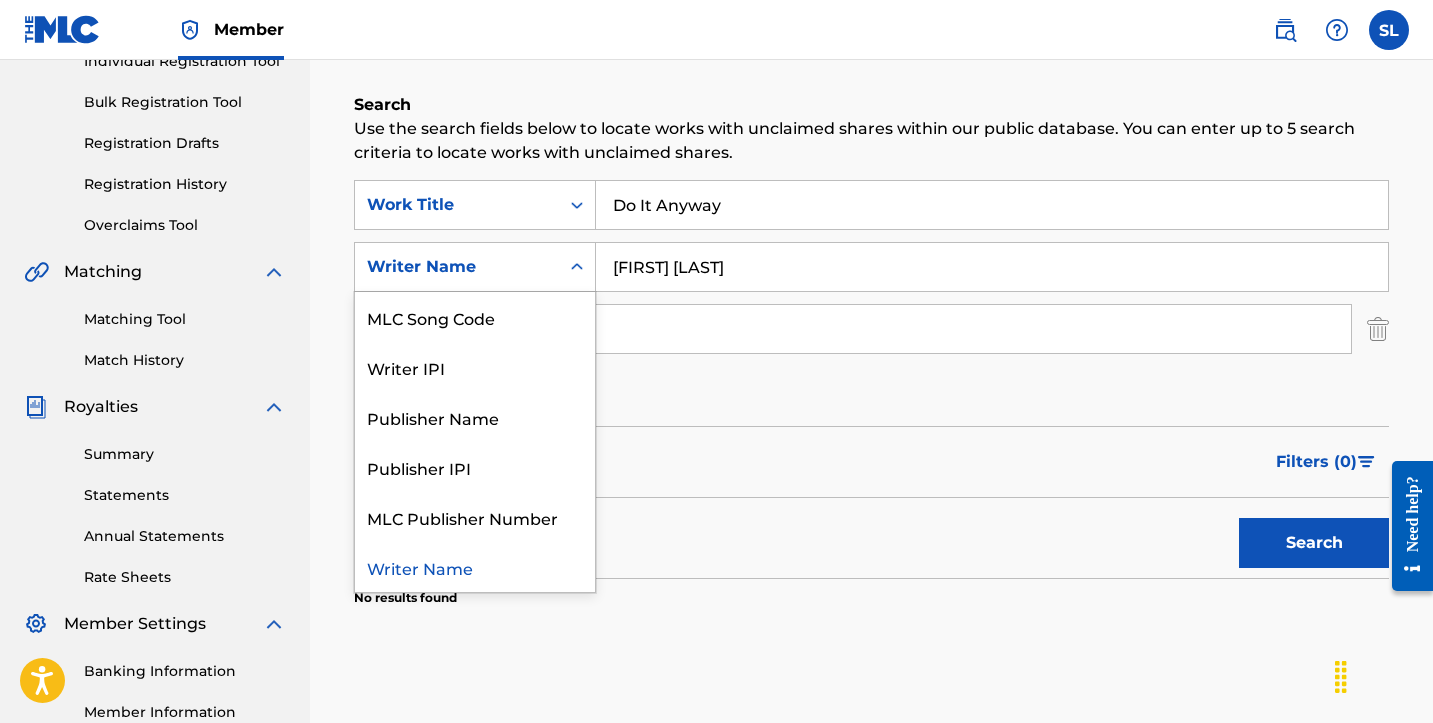 click at bounding box center (577, 267) 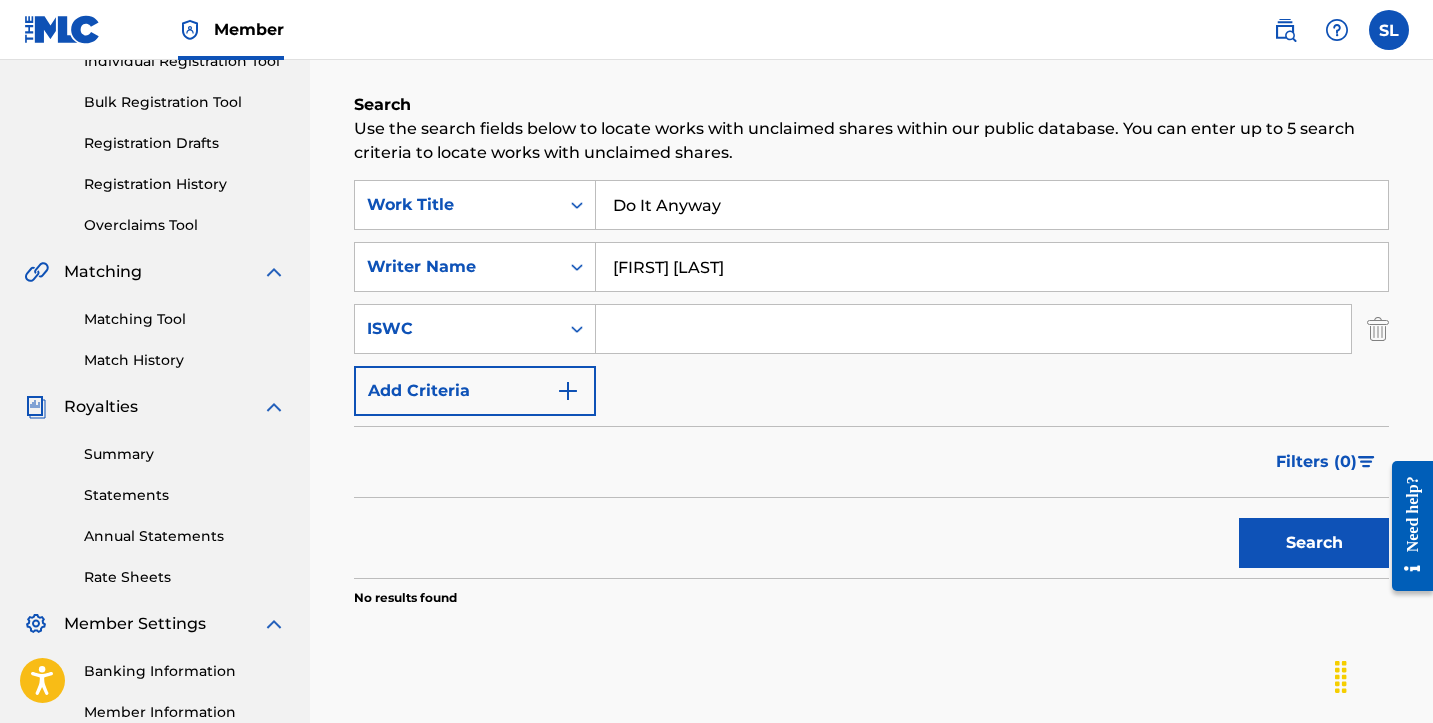 click on "Summary" at bounding box center [185, 454] 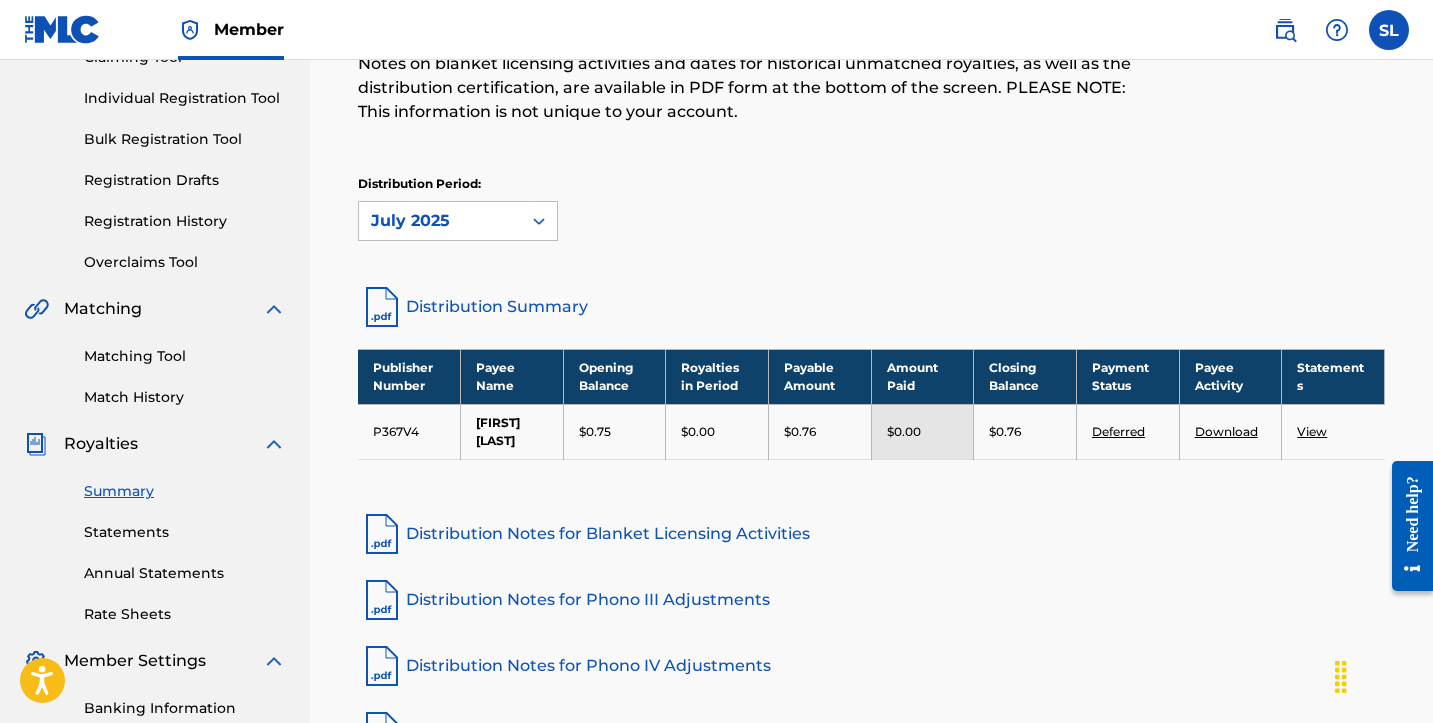 scroll, scrollTop: 239, scrollLeft: 0, axis: vertical 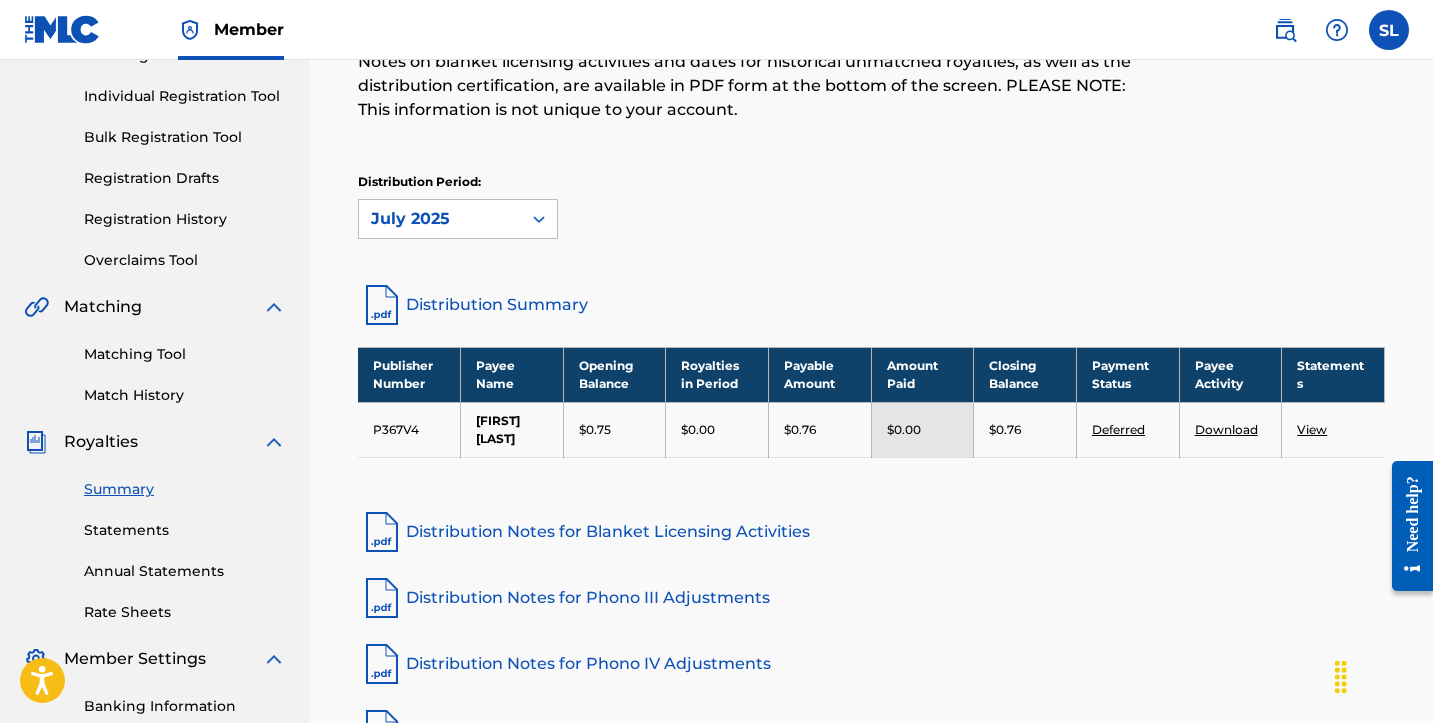 click on "Deferred" at bounding box center [1118, 429] 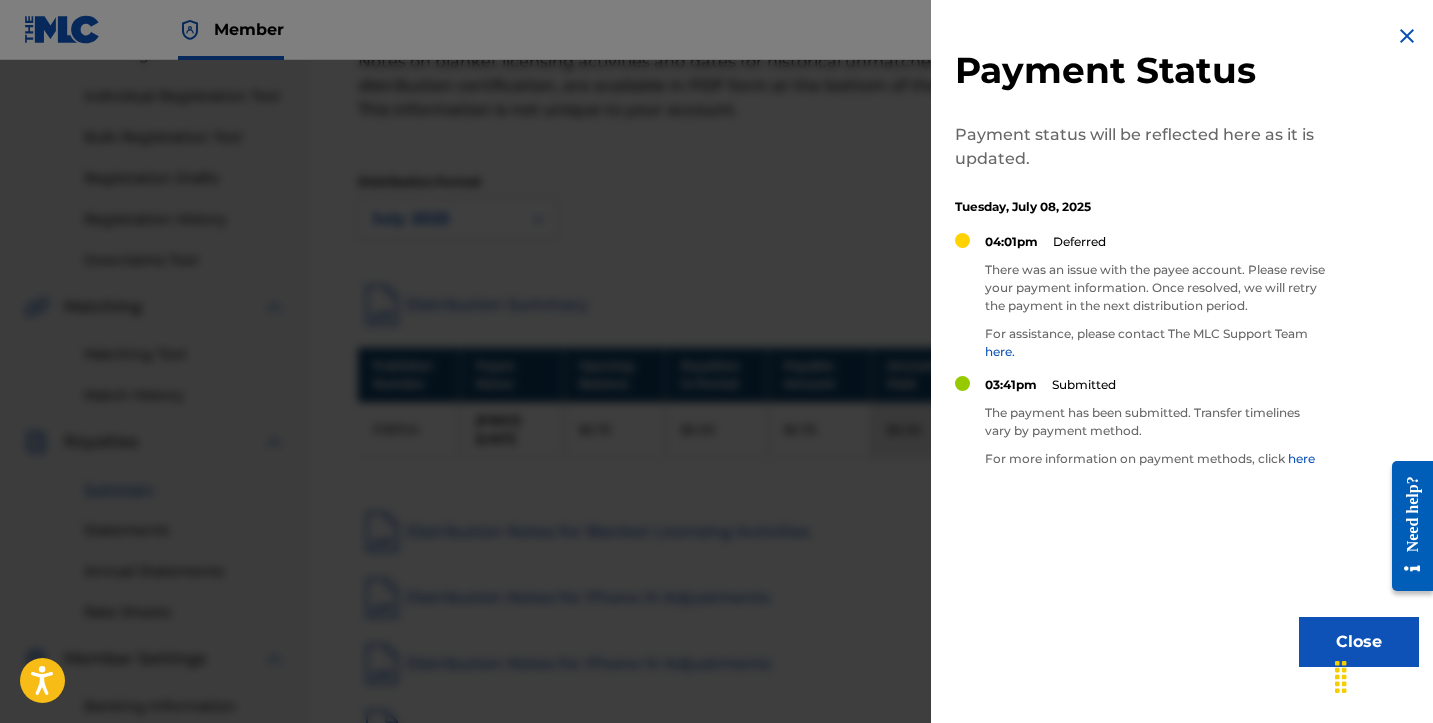 click at bounding box center [1407, 36] 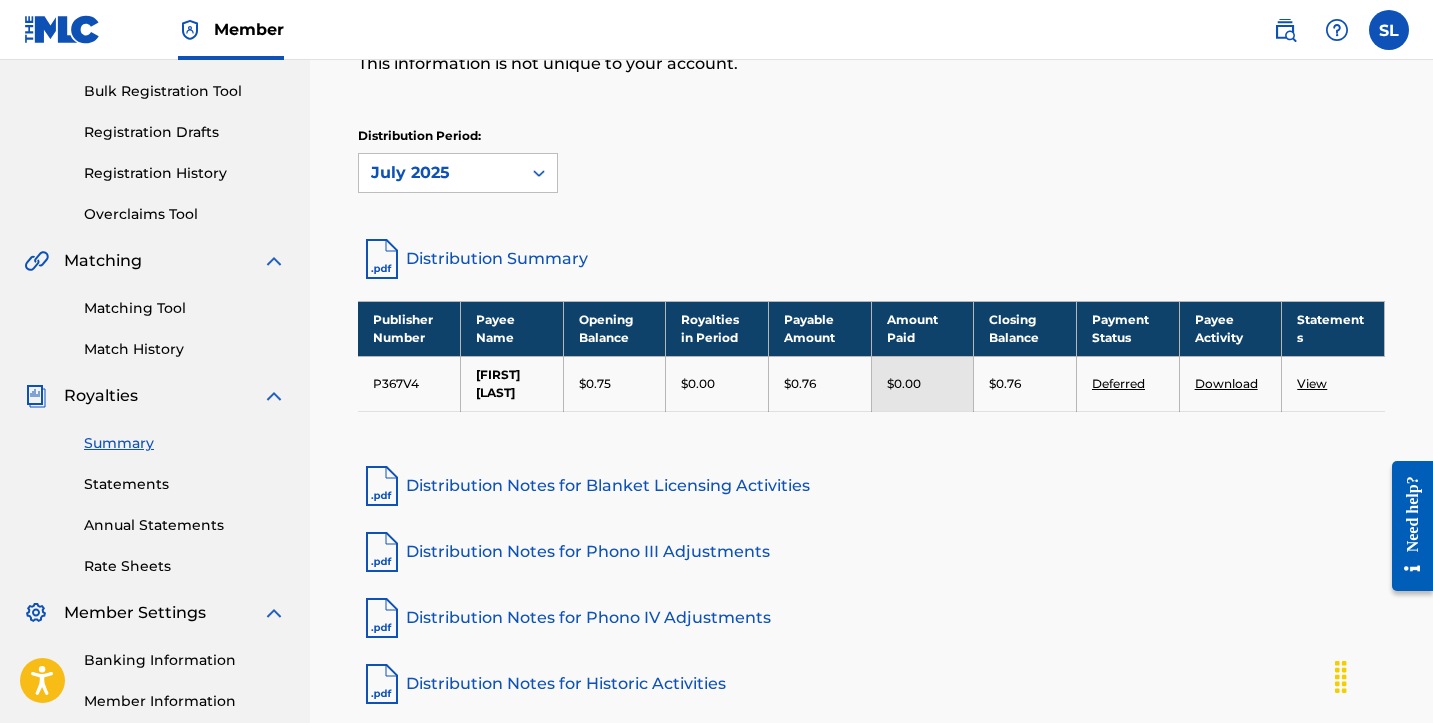 scroll, scrollTop: 287, scrollLeft: 0, axis: vertical 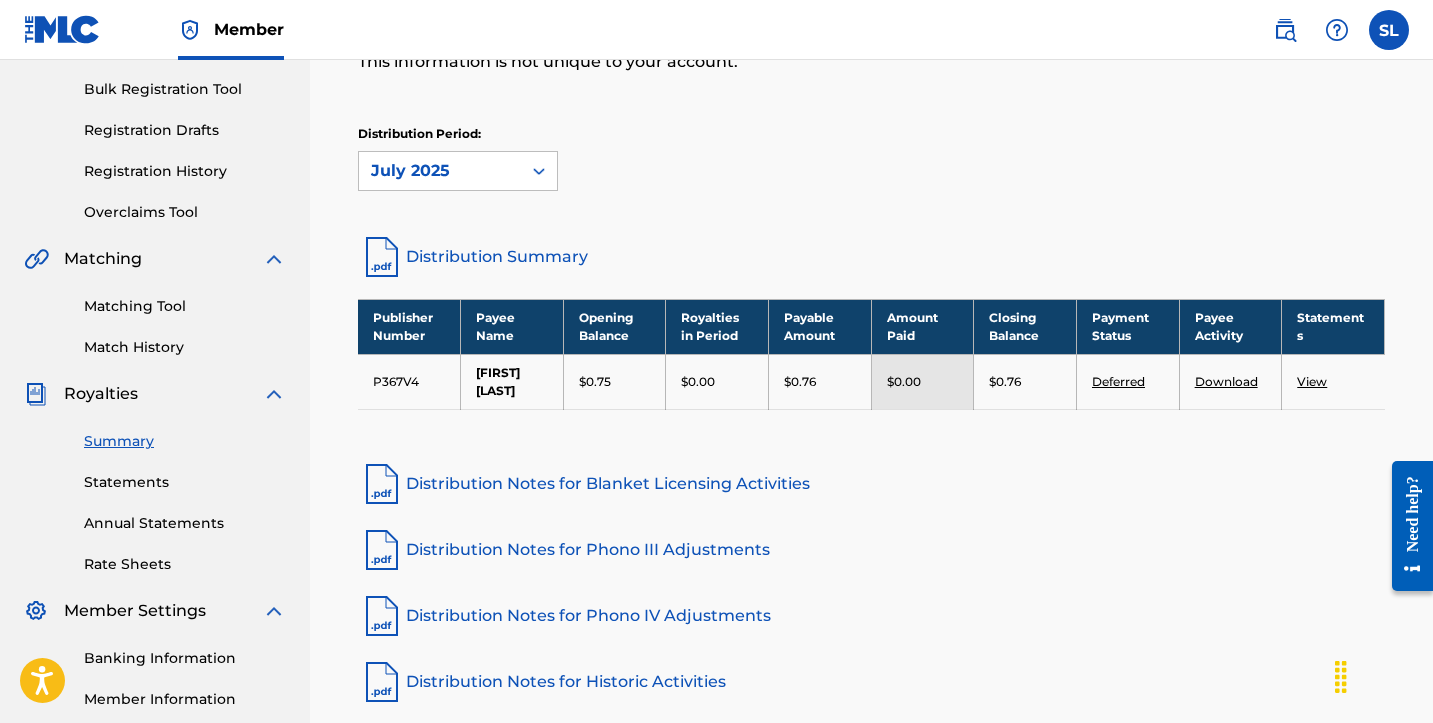 click on "Distribution Summary" at bounding box center (871, 257) 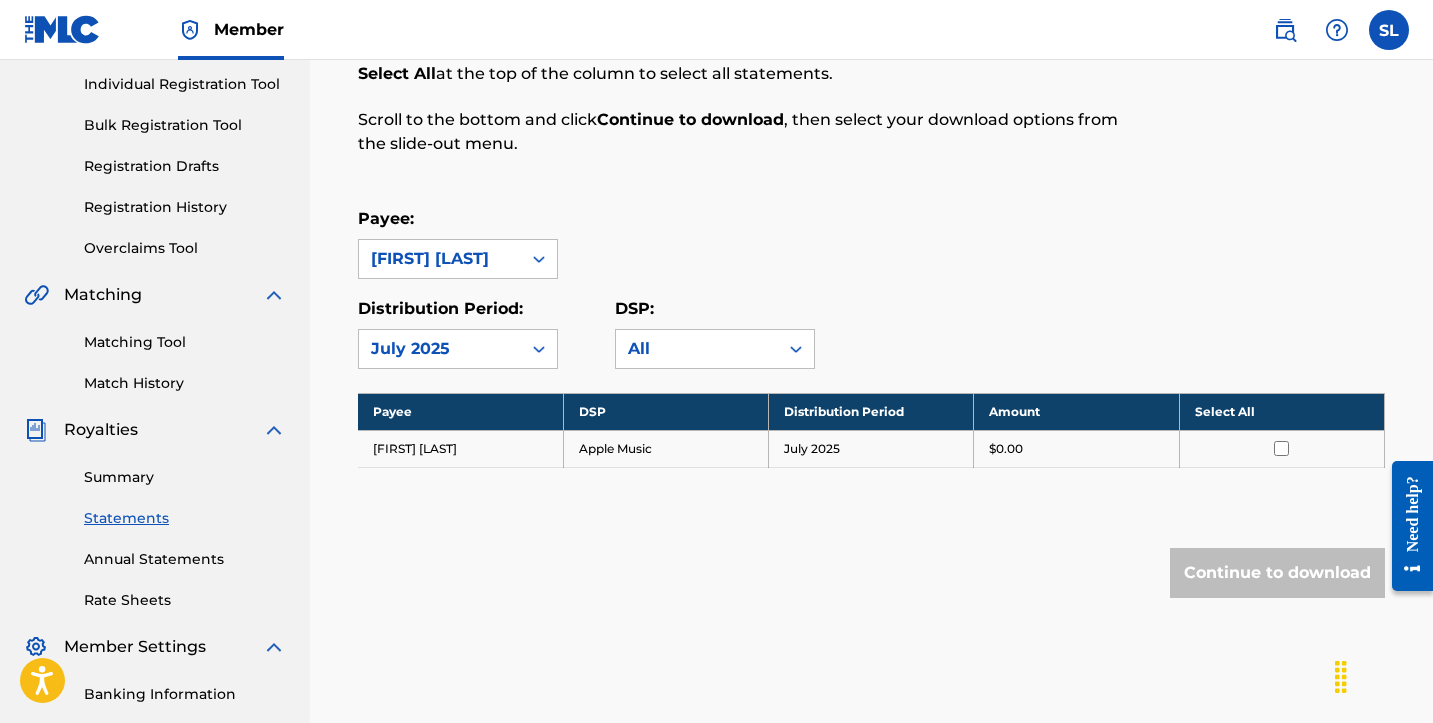 scroll, scrollTop: 242, scrollLeft: 0, axis: vertical 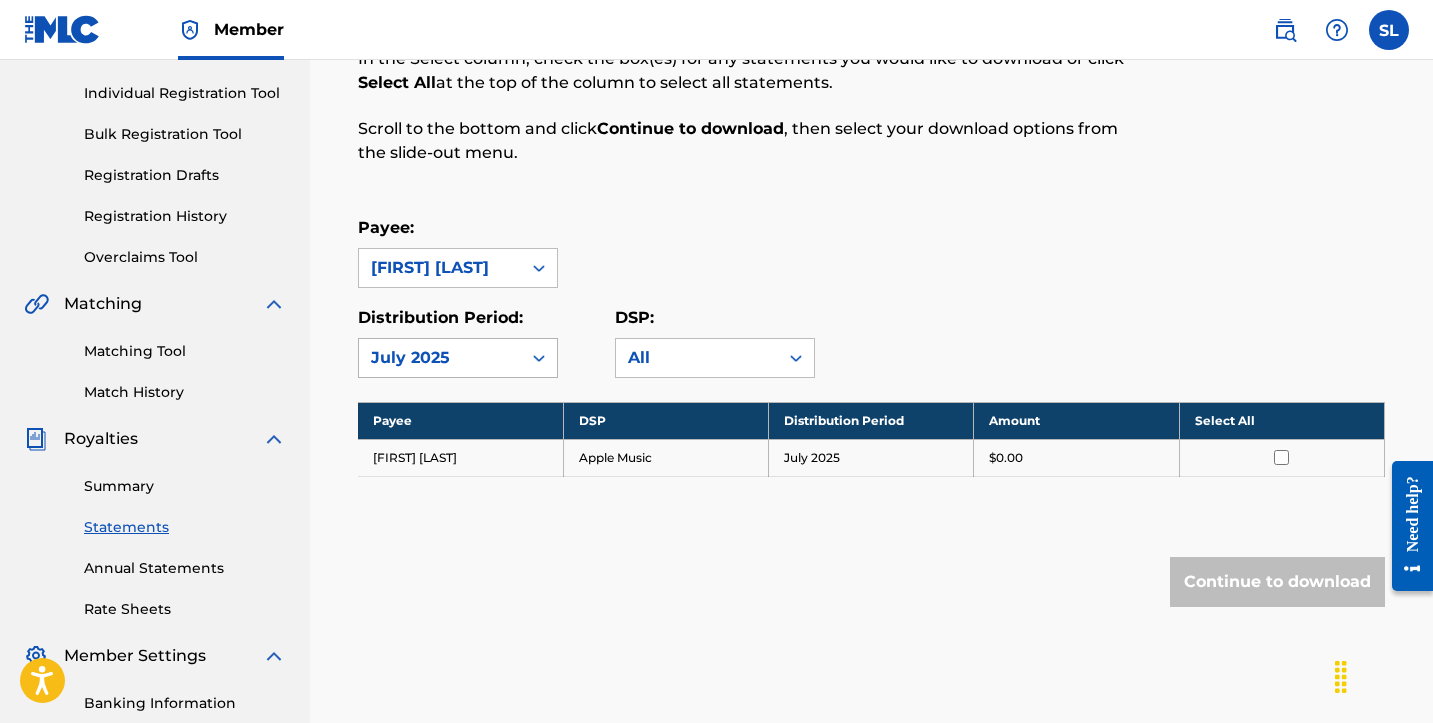 click on "July 2025" at bounding box center (440, 358) 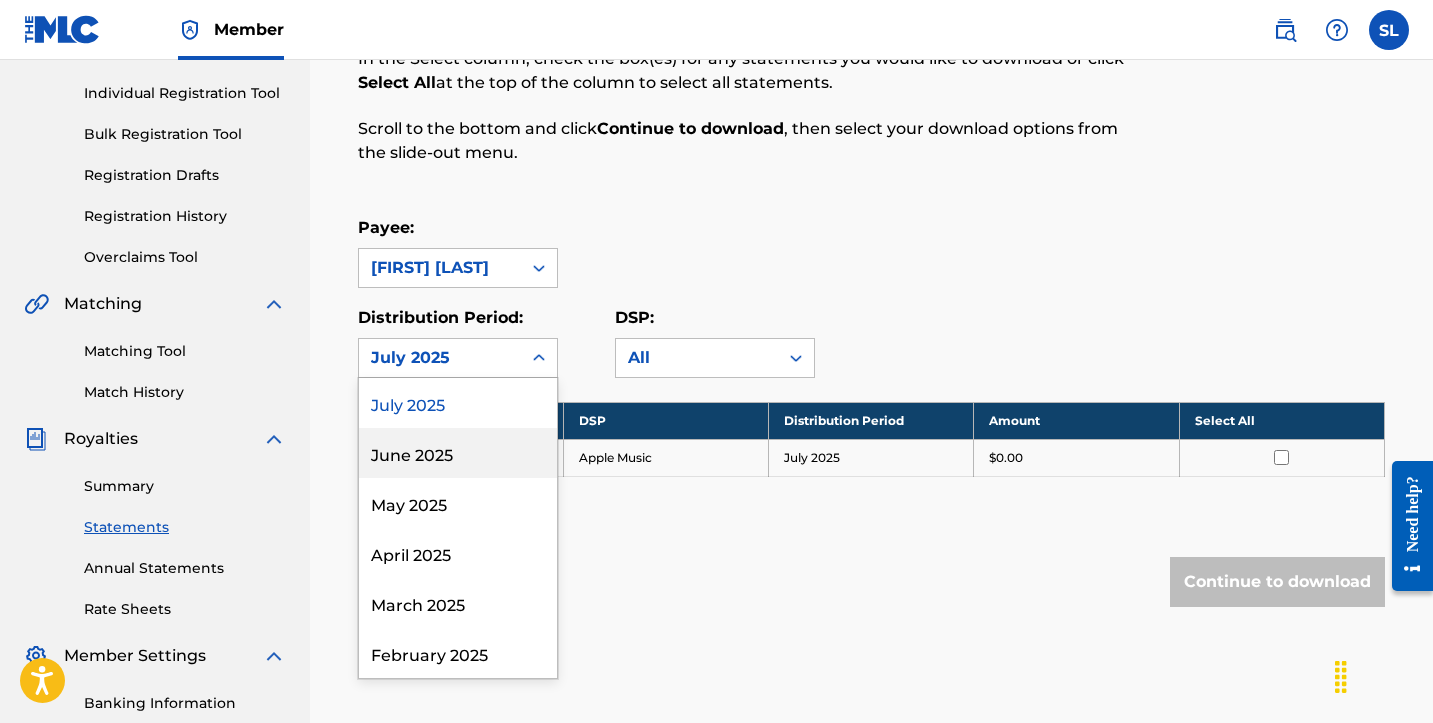 click on "June 2025" at bounding box center (458, 453) 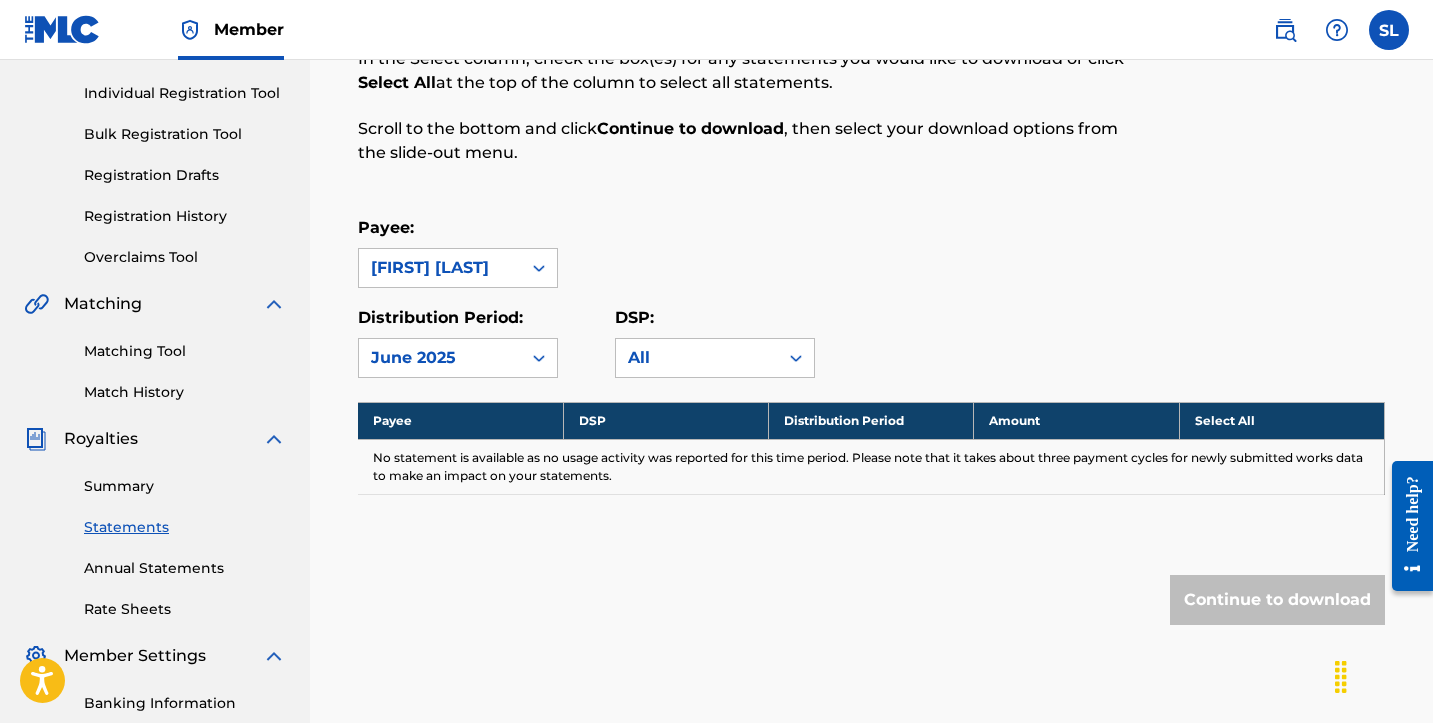 click on "June 2025" at bounding box center [440, 358] 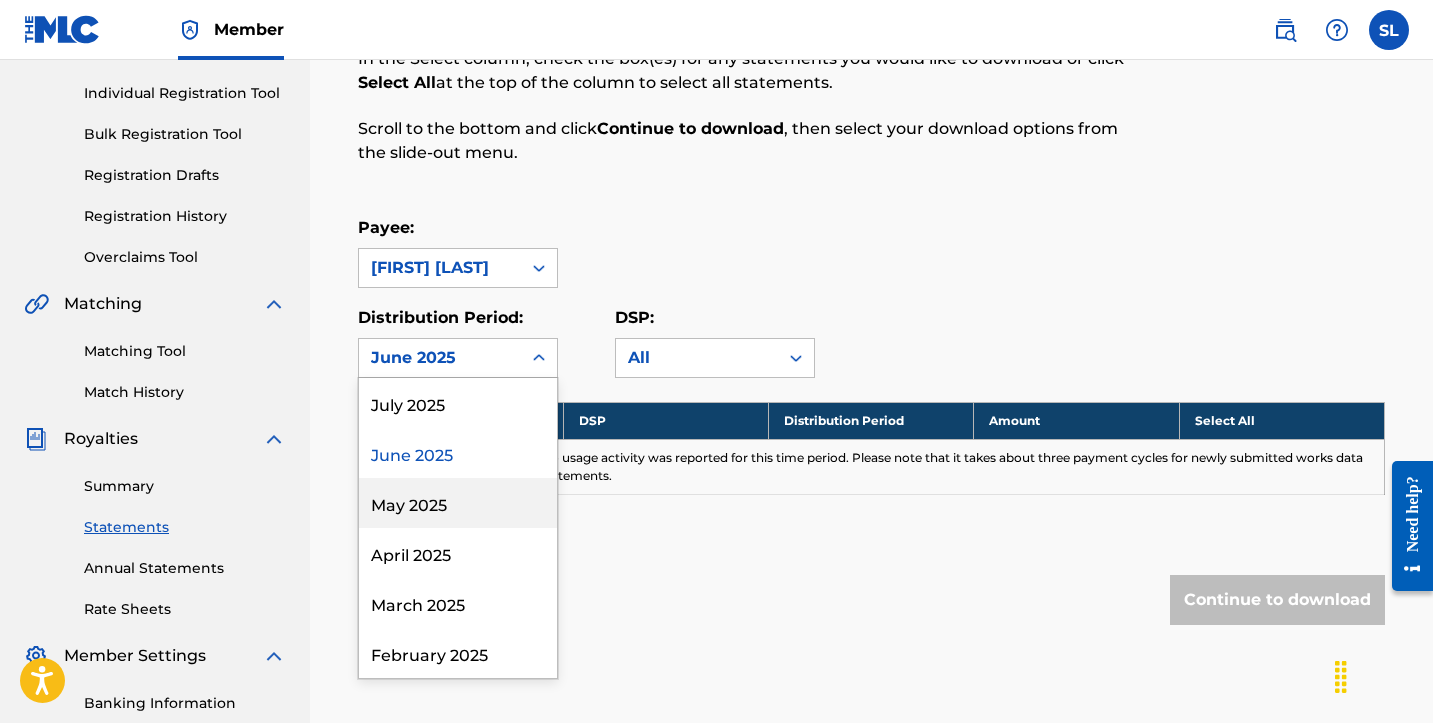 click on "May 2025" at bounding box center (458, 503) 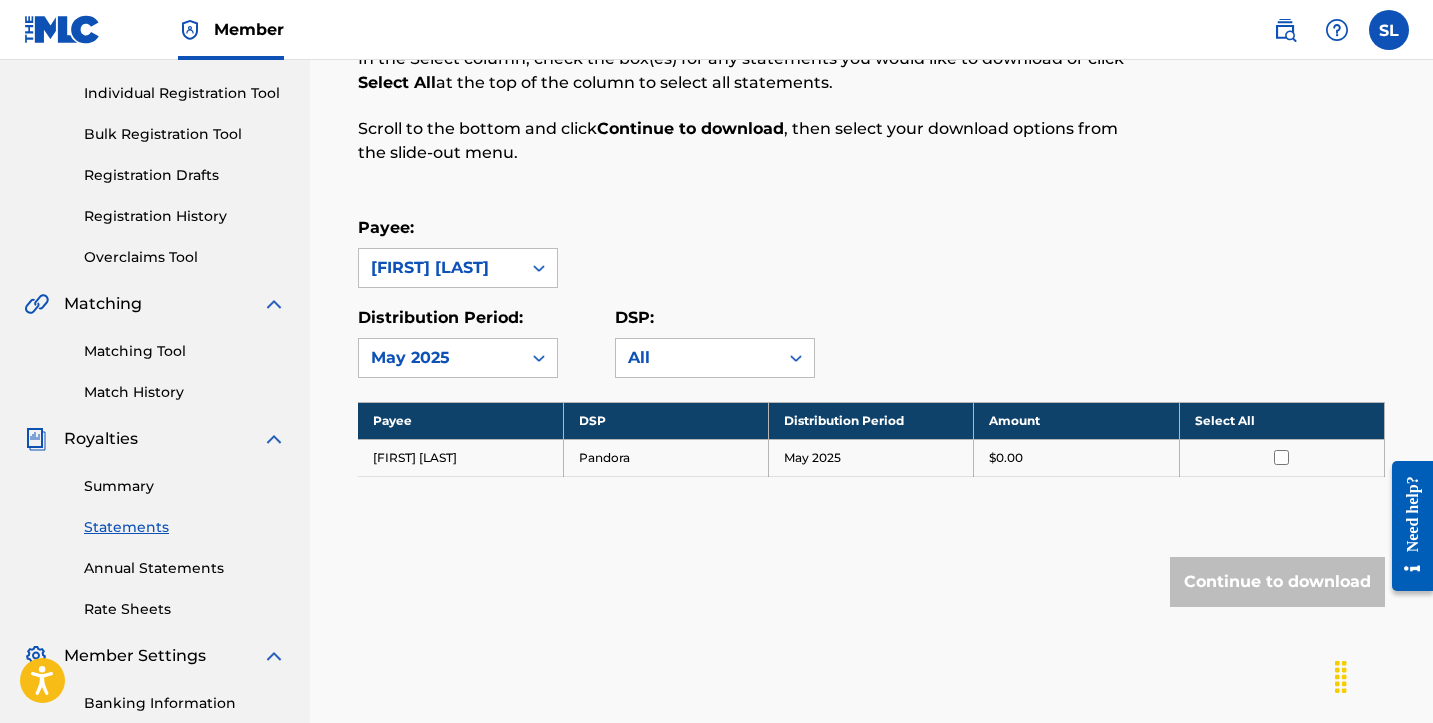 click on "May 2025" at bounding box center (440, 358) 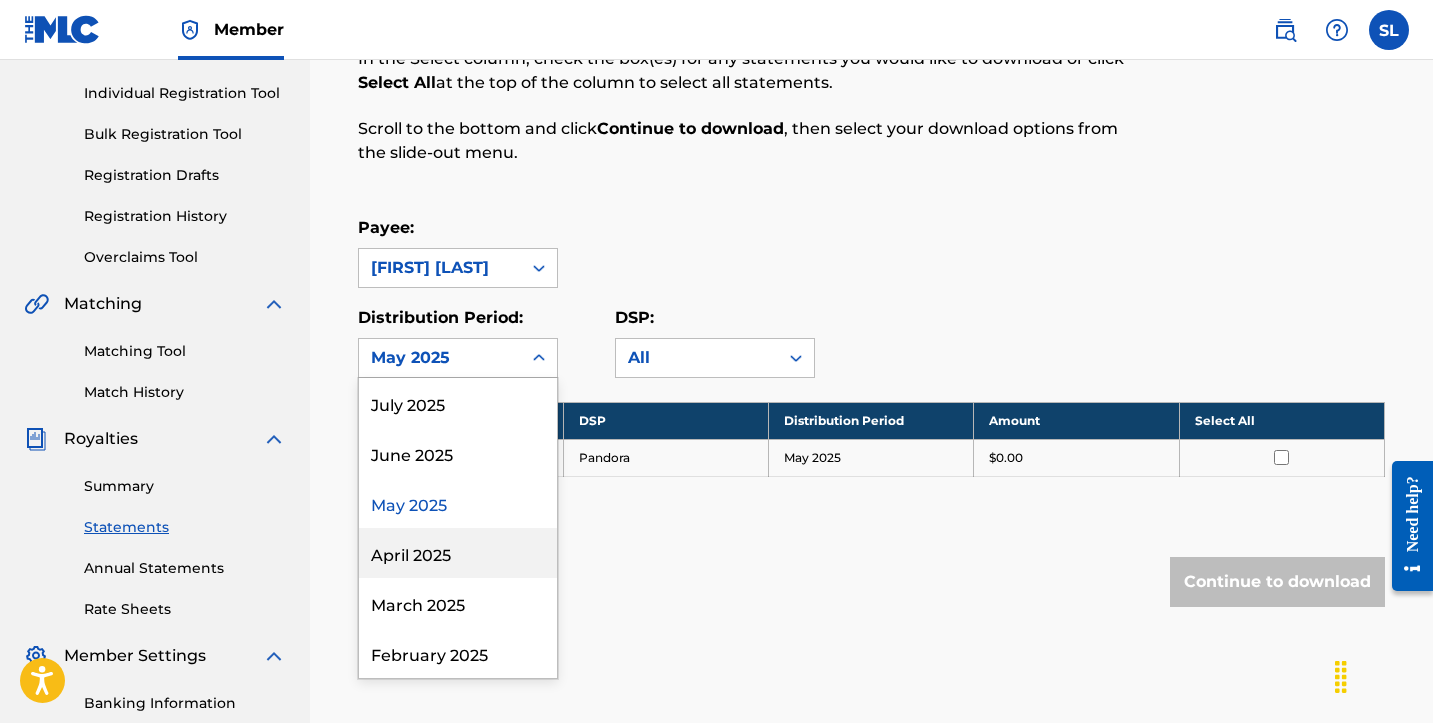 click on "April 2025" at bounding box center (458, 553) 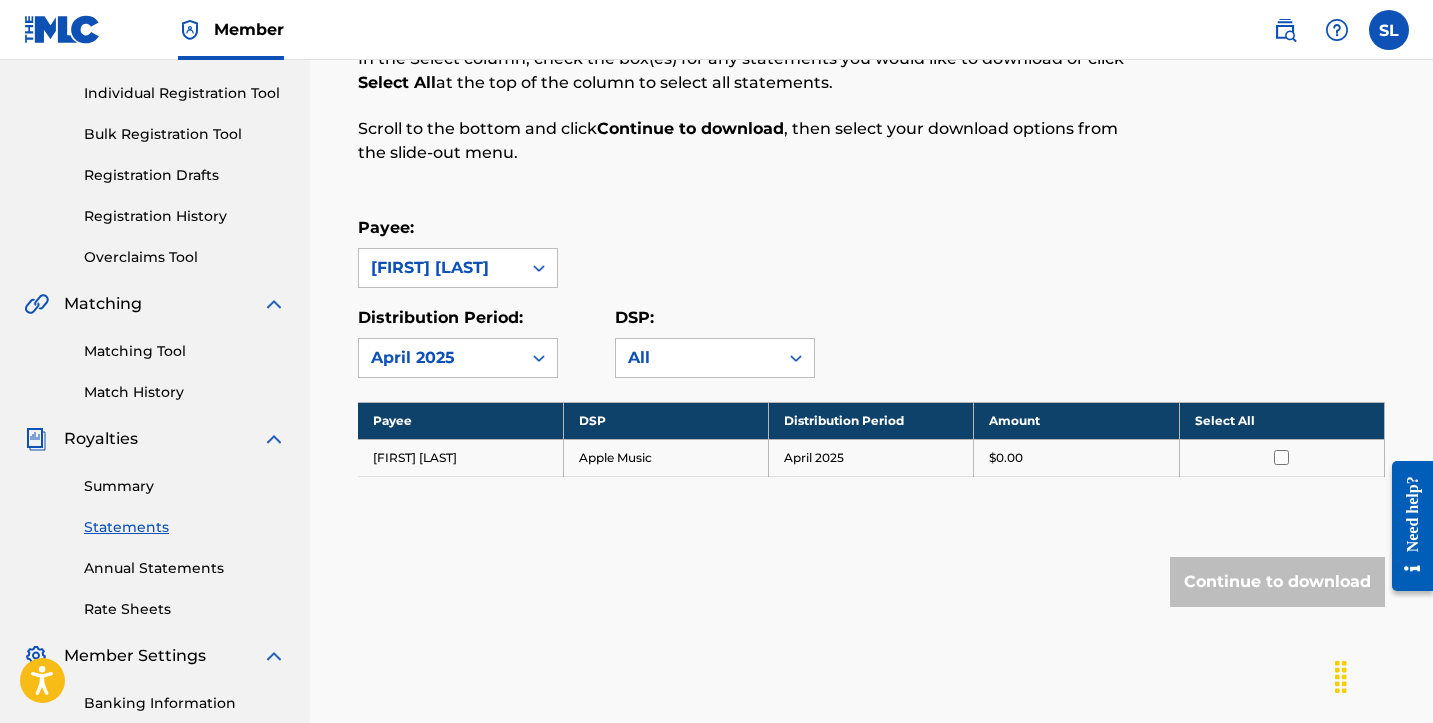 click on "April 2025" at bounding box center [440, 358] 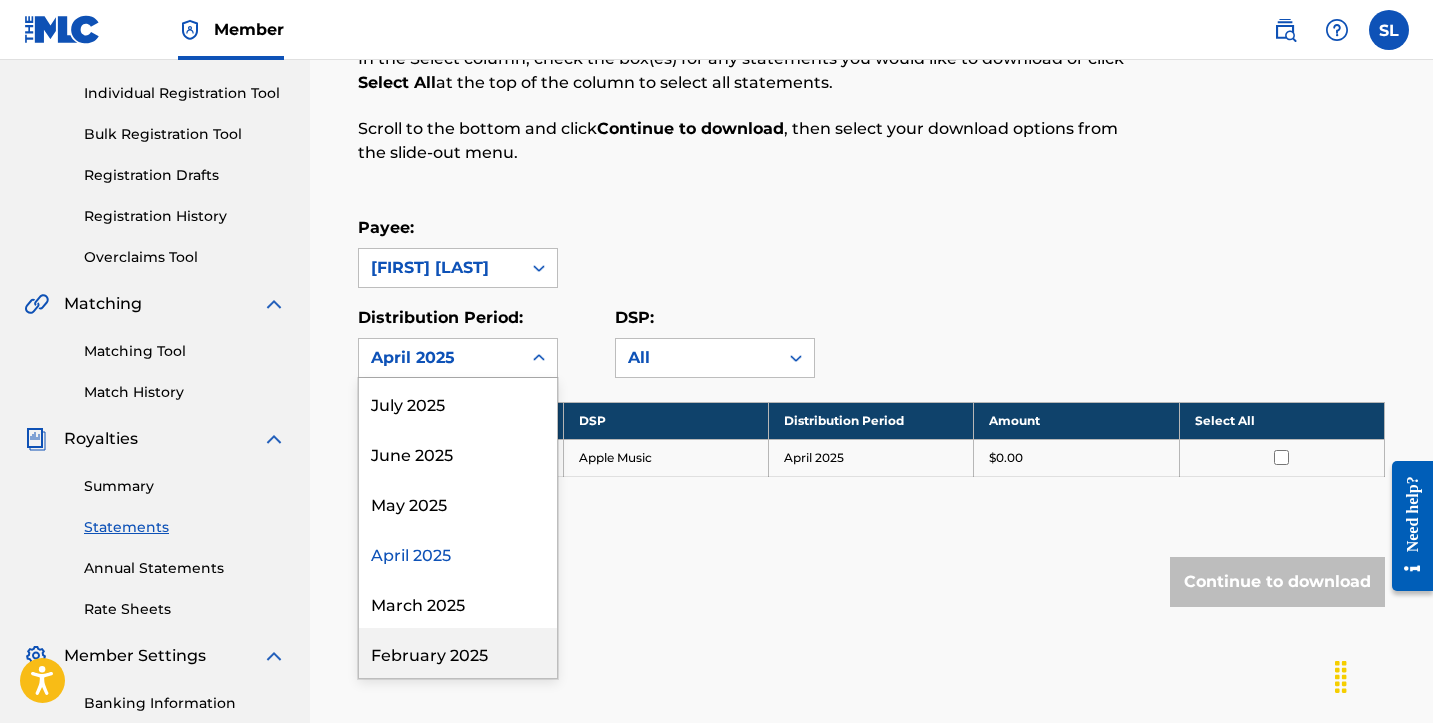 click on "February 2025" at bounding box center (458, 653) 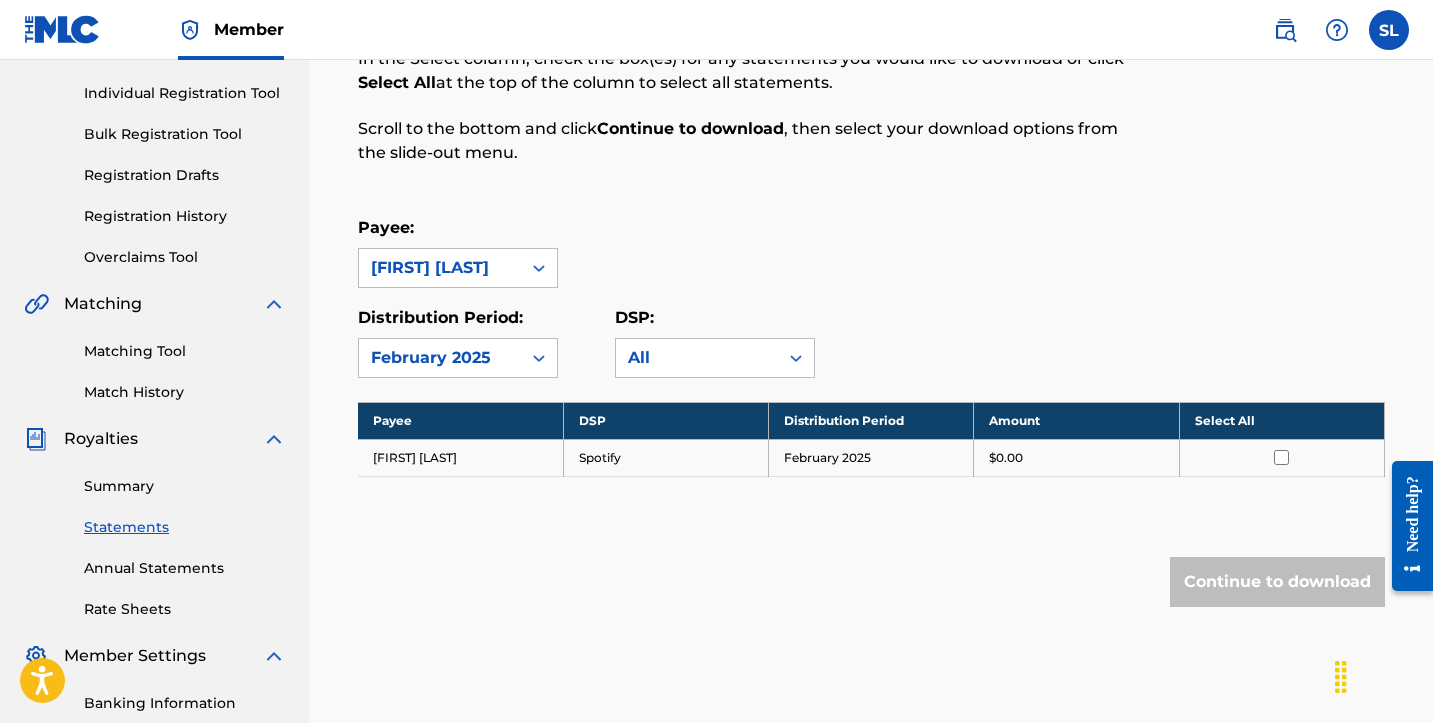 click on "February 2025" at bounding box center (440, 358) 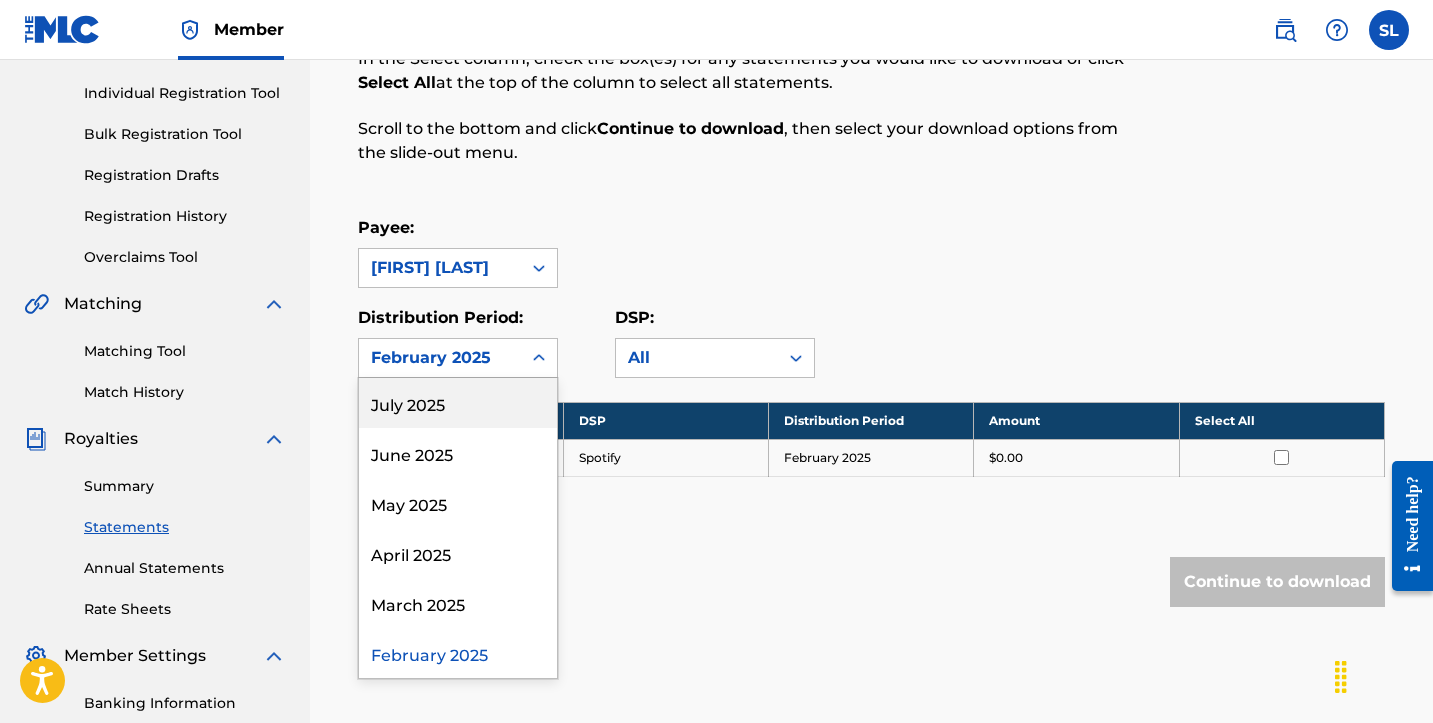 click on "July 2025" at bounding box center [458, 403] 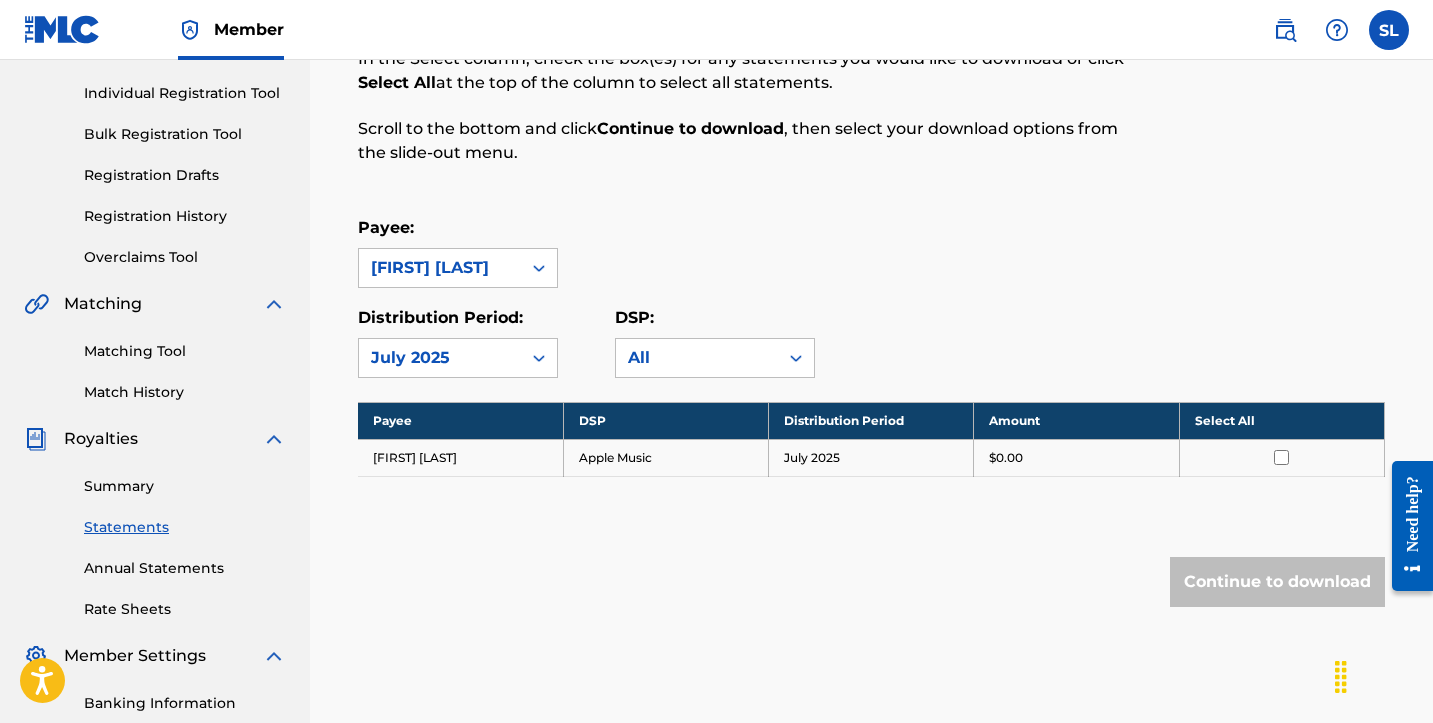 click at bounding box center [1281, 457] 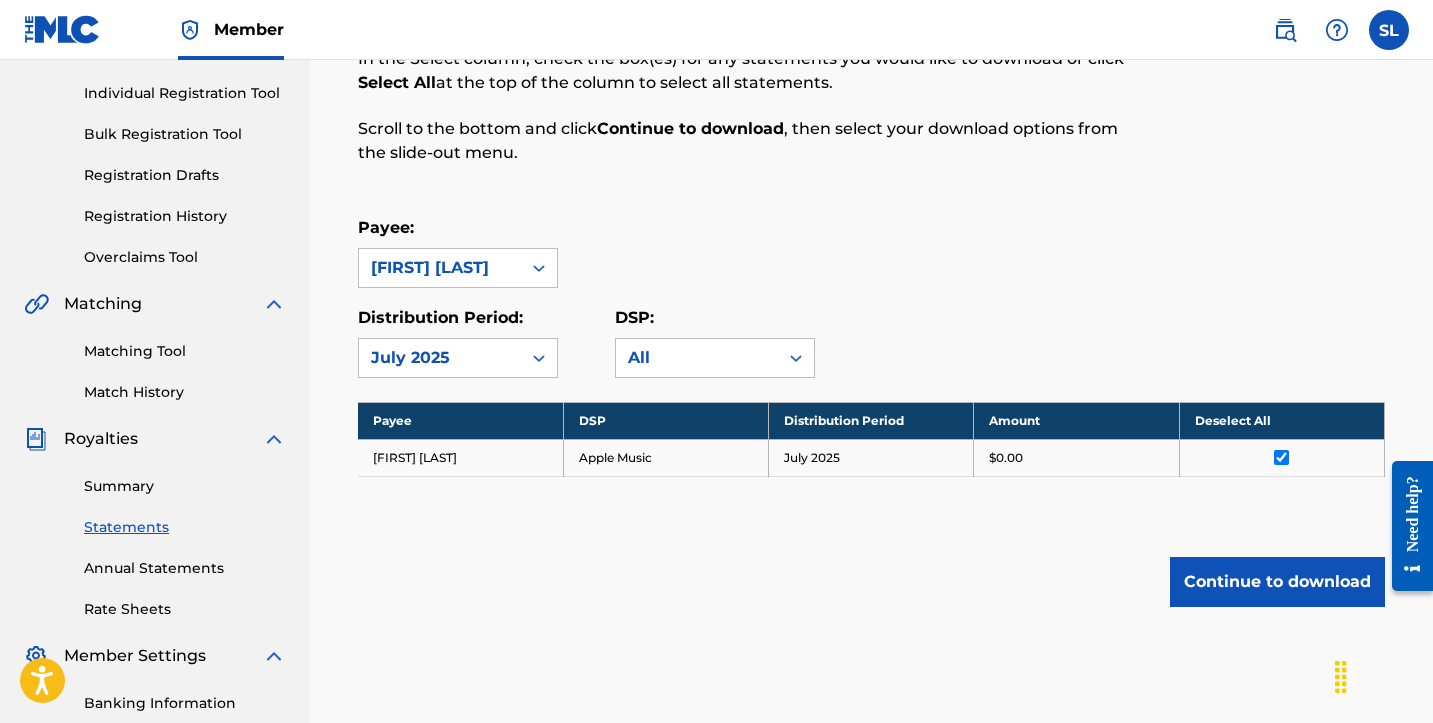 click on "Continue to download" at bounding box center (1277, 582) 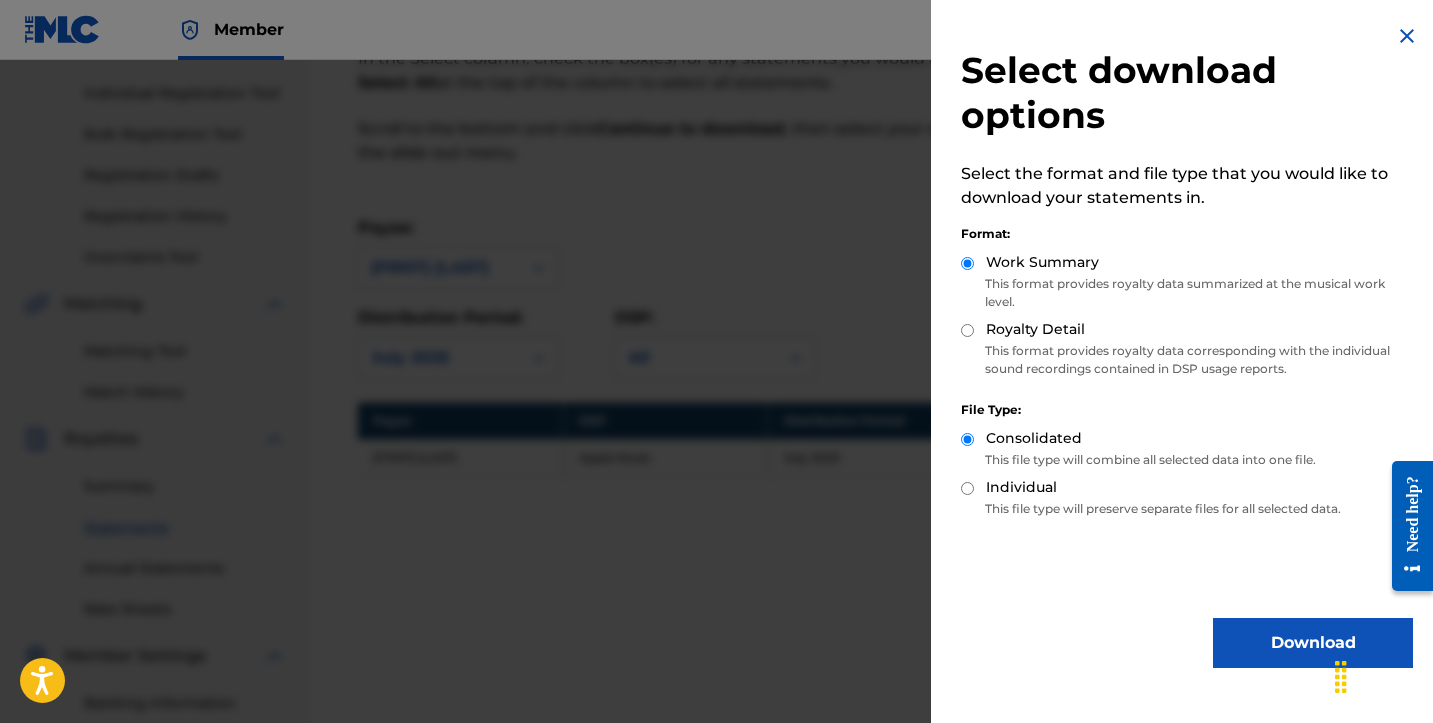 click at bounding box center [1407, 36] 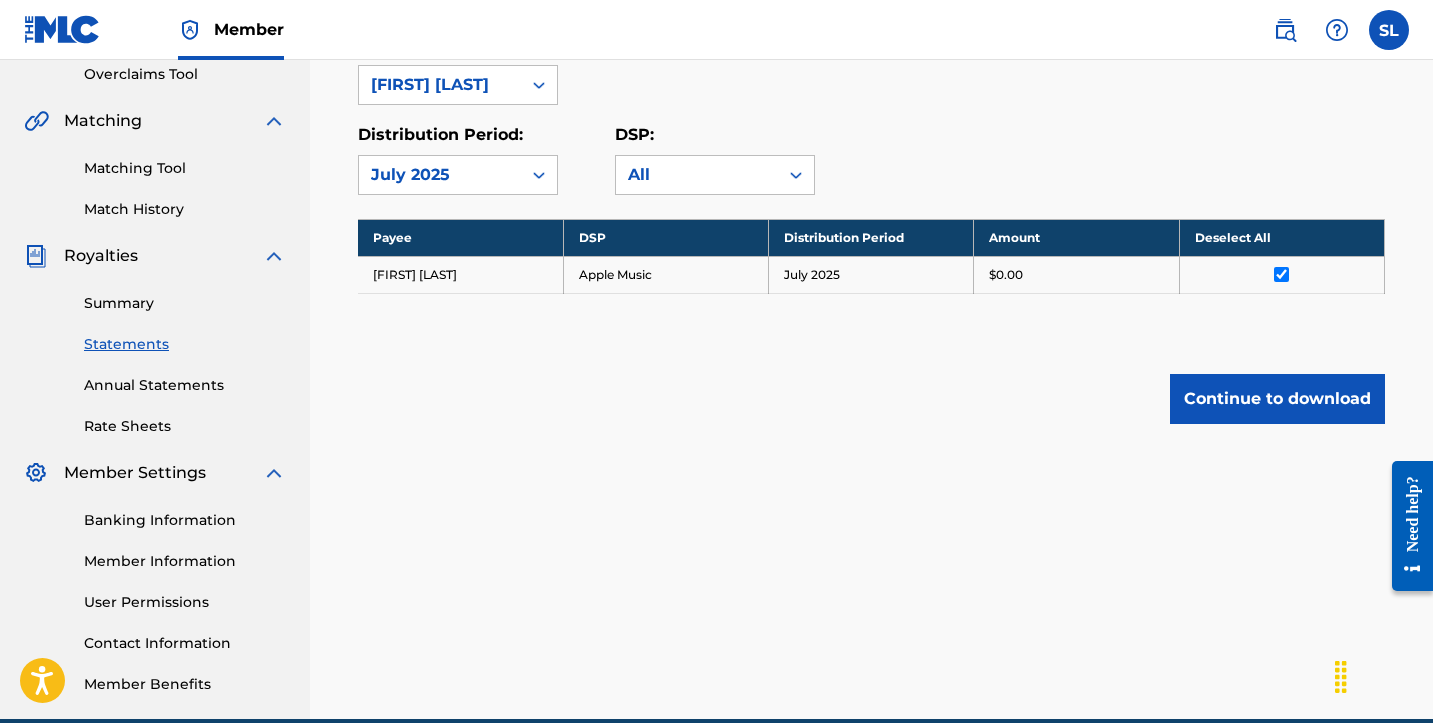 scroll, scrollTop: 436, scrollLeft: 0, axis: vertical 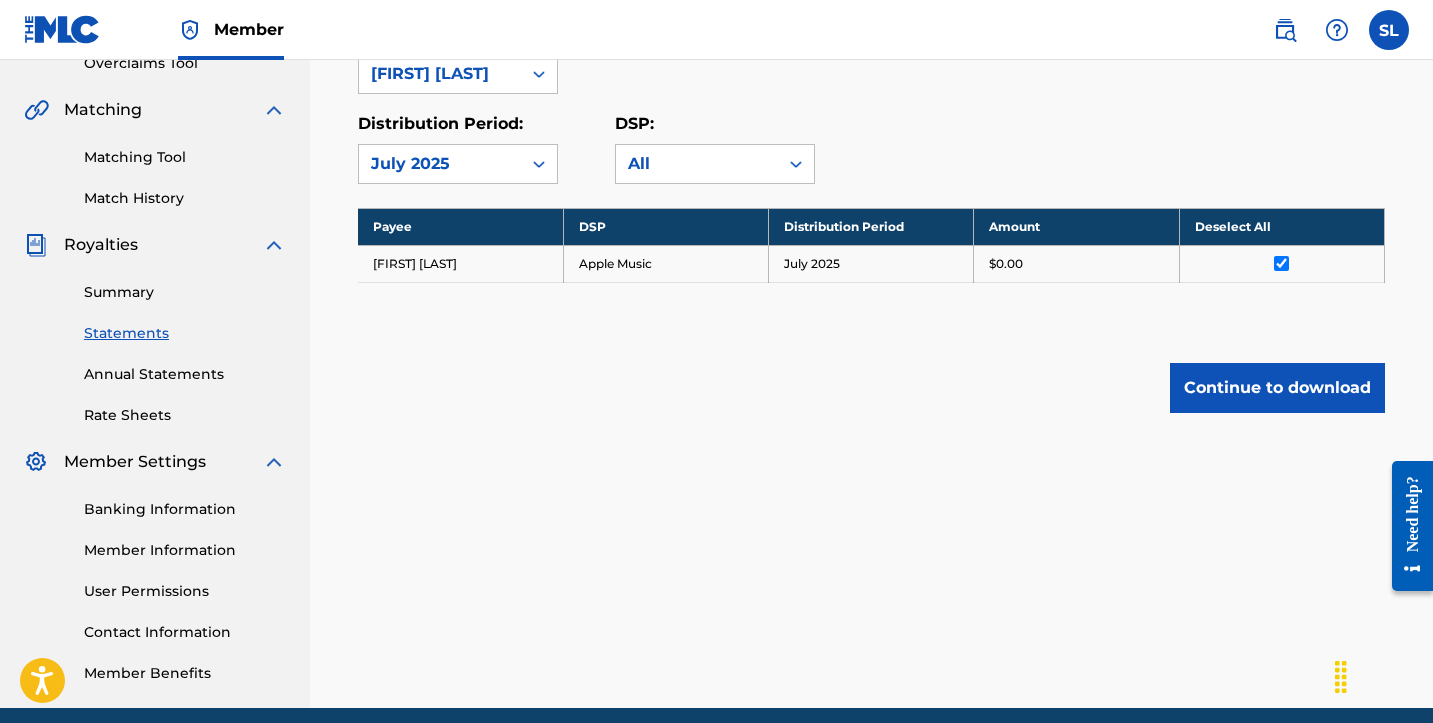 click on "Summary" at bounding box center (185, 292) 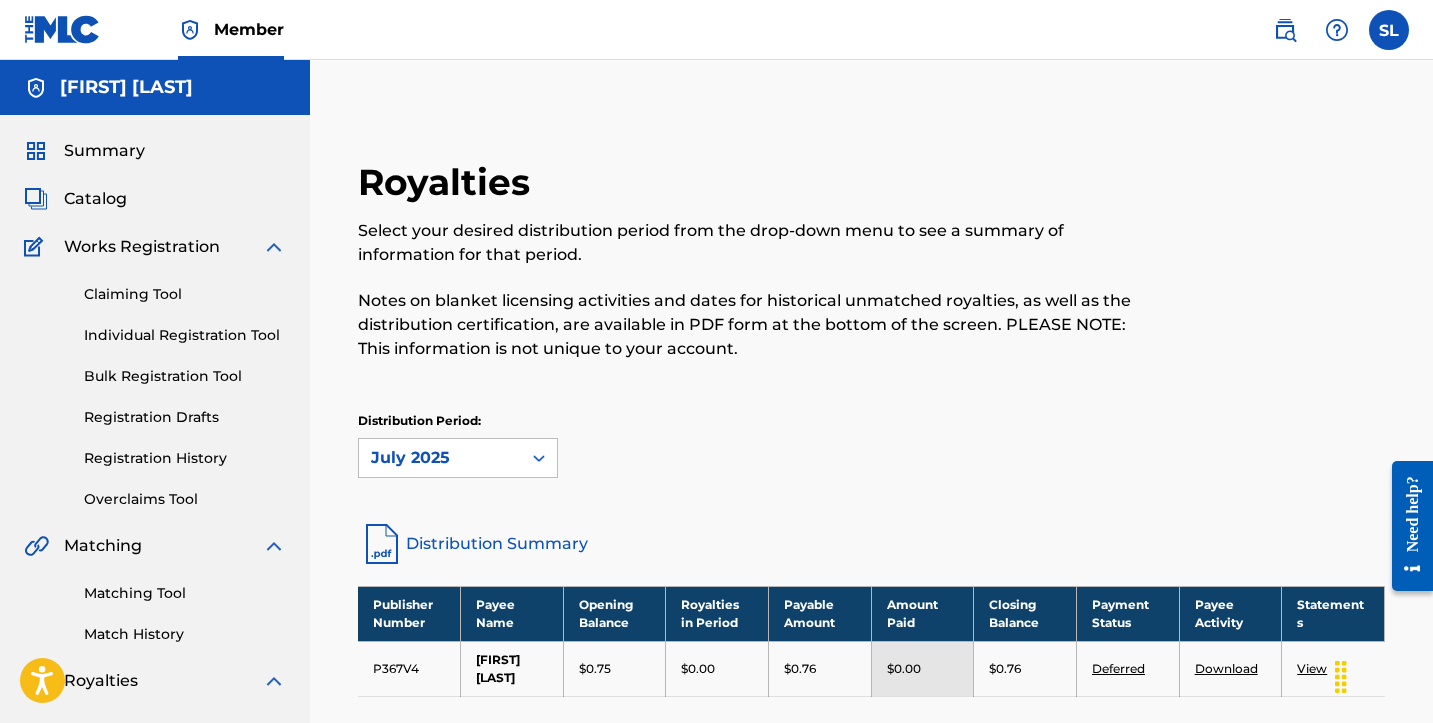 scroll, scrollTop: 0, scrollLeft: 0, axis: both 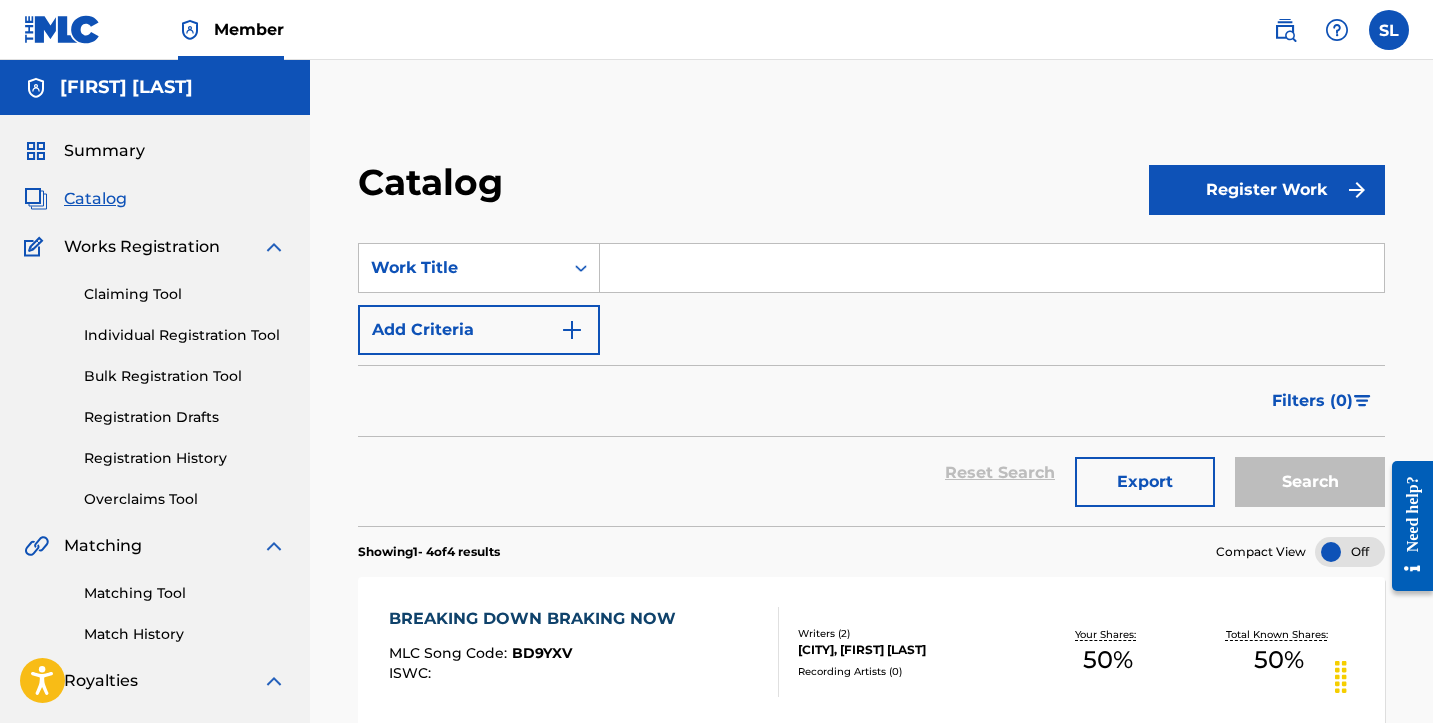 click on "Summary" at bounding box center (104, 151) 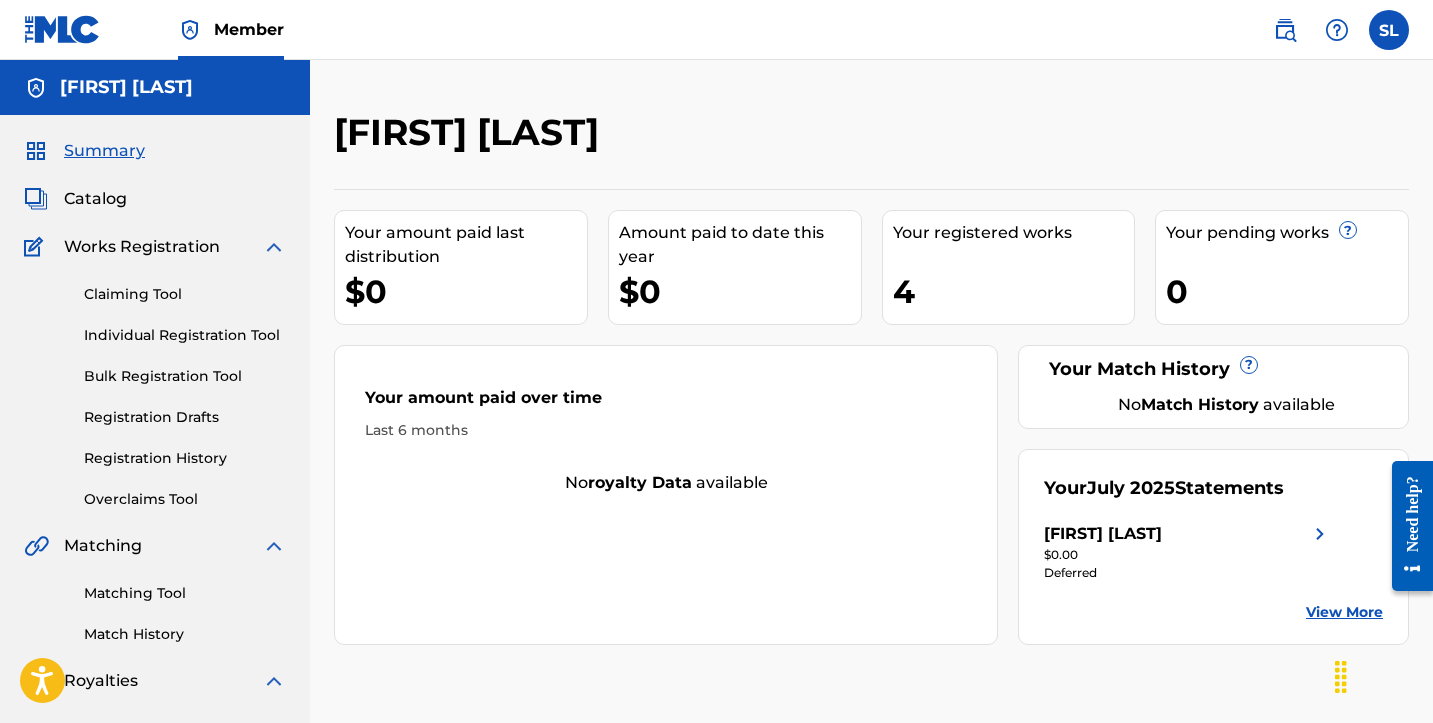 click on "Individual Registration Tool" at bounding box center (185, 335) 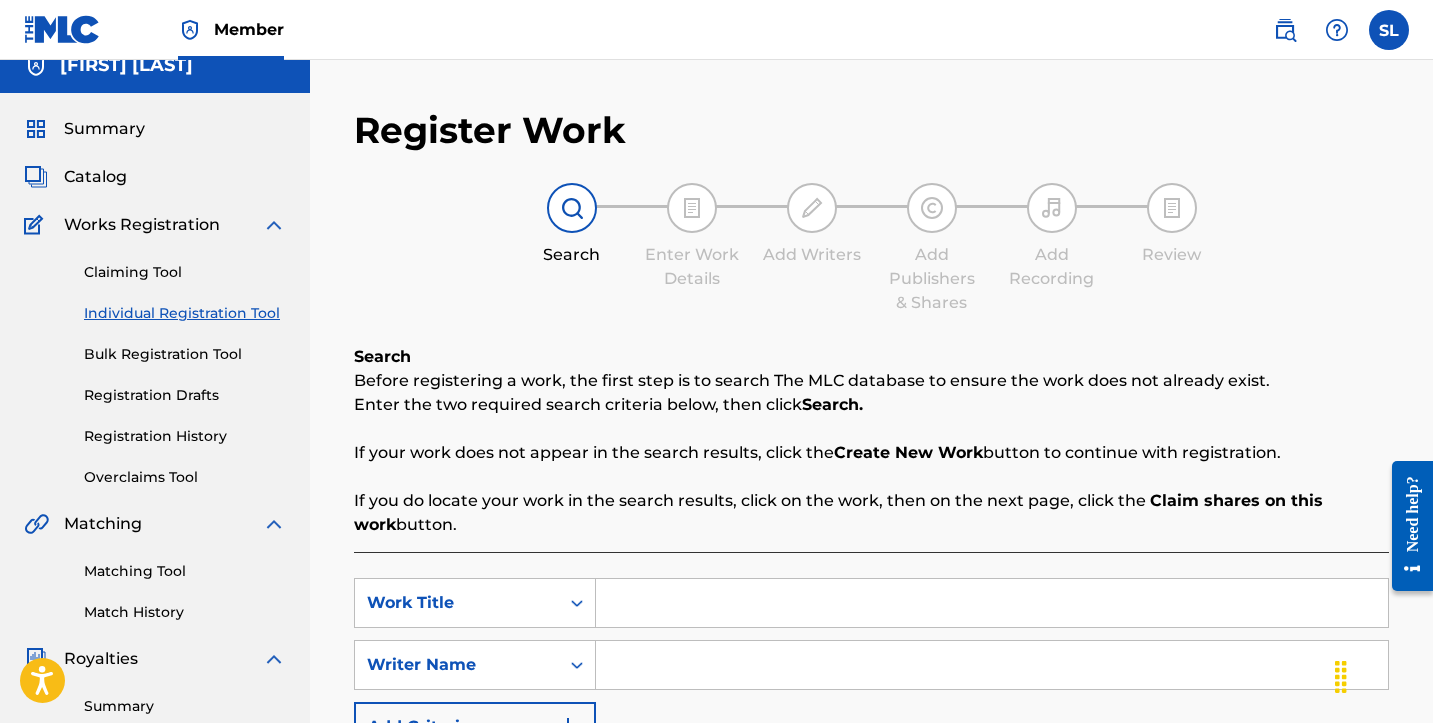 scroll, scrollTop: 32, scrollLeft: 0, axis: vertical 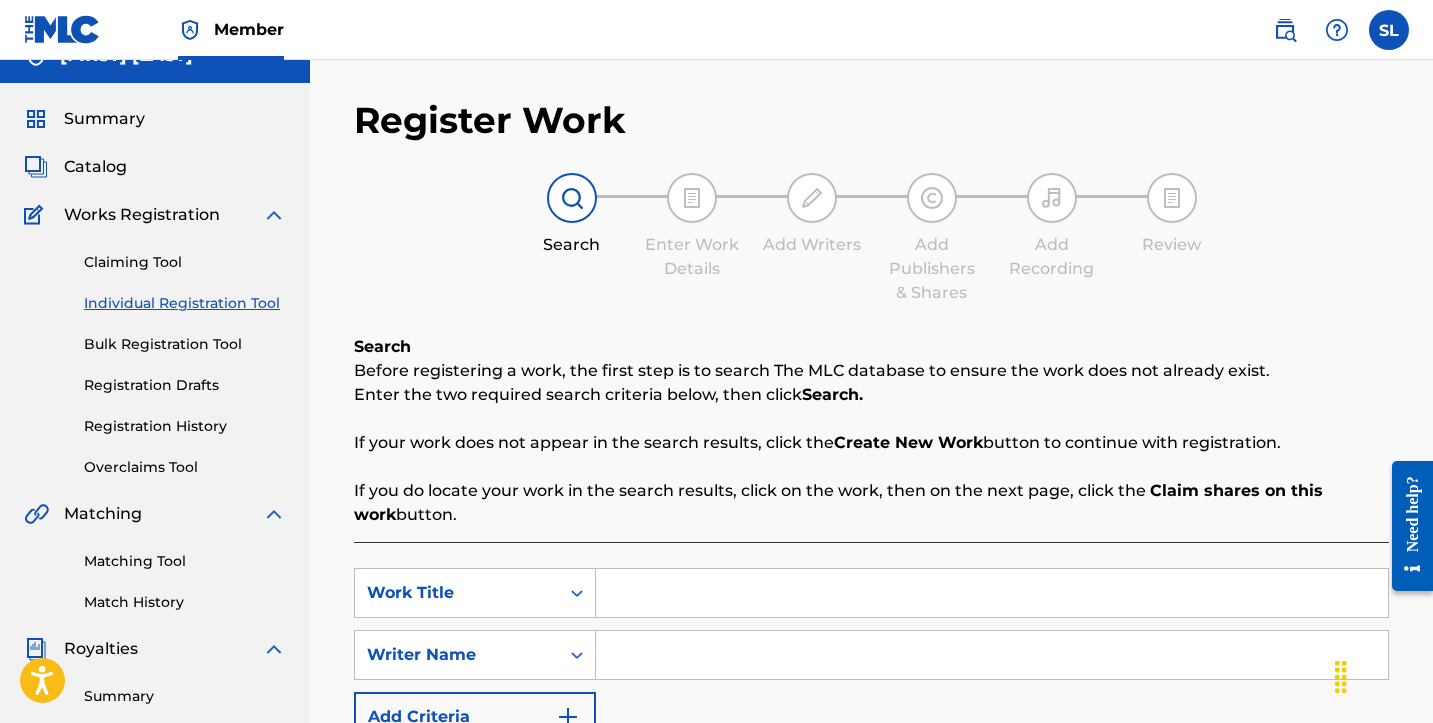 click on "Claiming Tool" at bounding box center [185, 262] 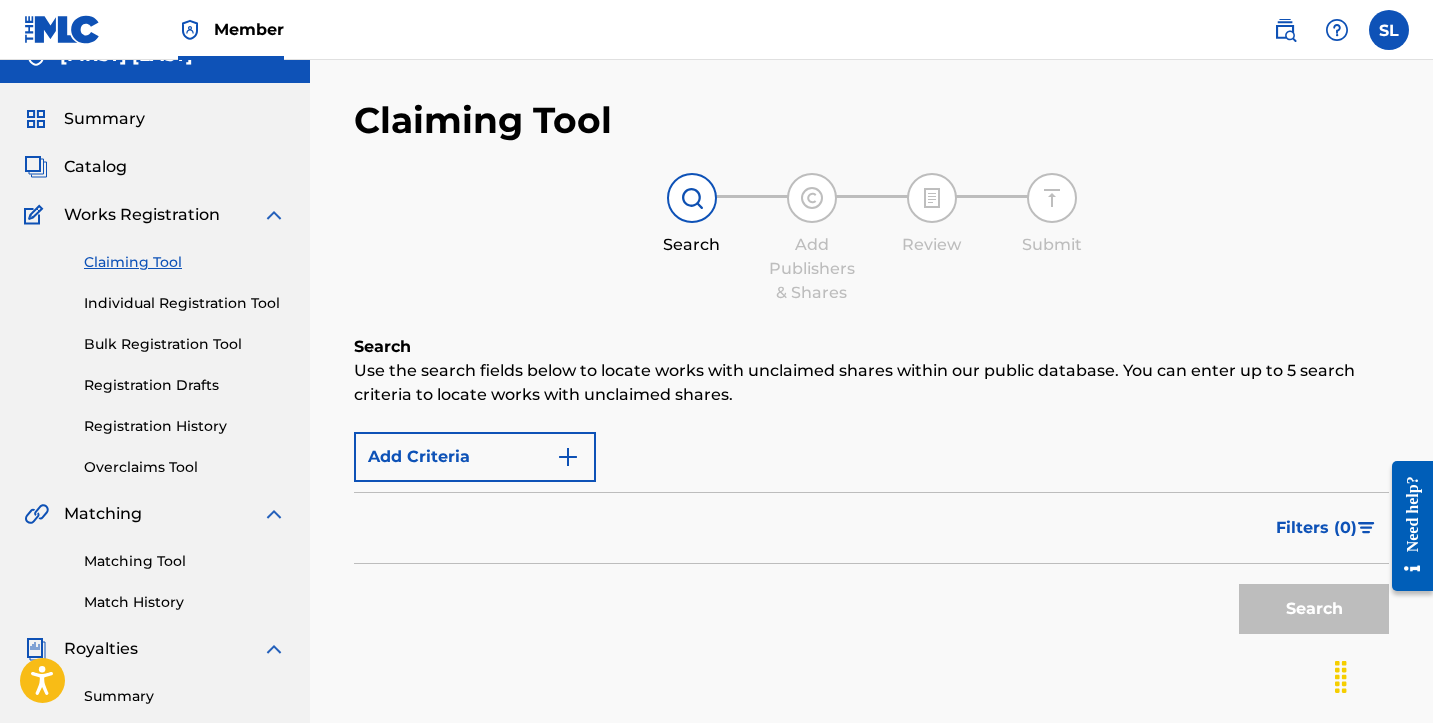 scroll, scrollTop: 0, scrollLeft: 0, axis: both 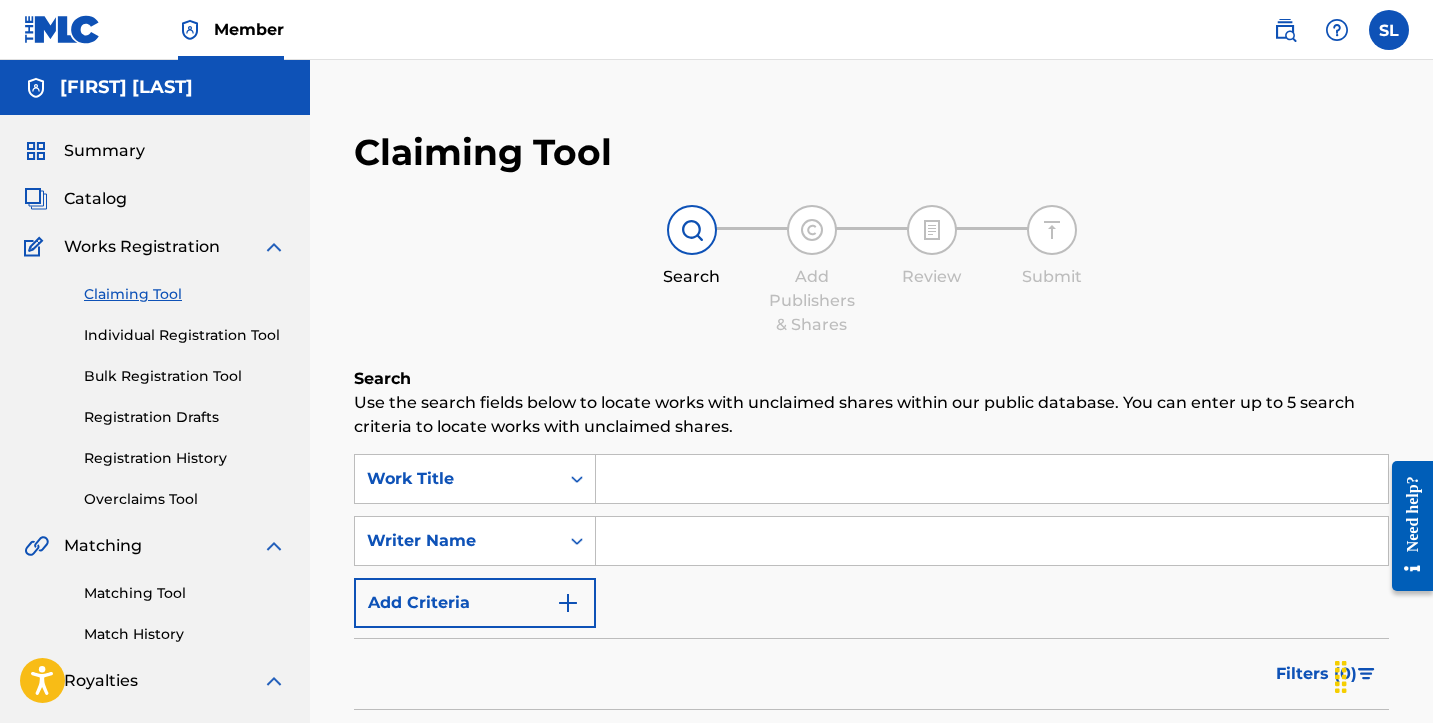 click at bounding box center [992, 479] 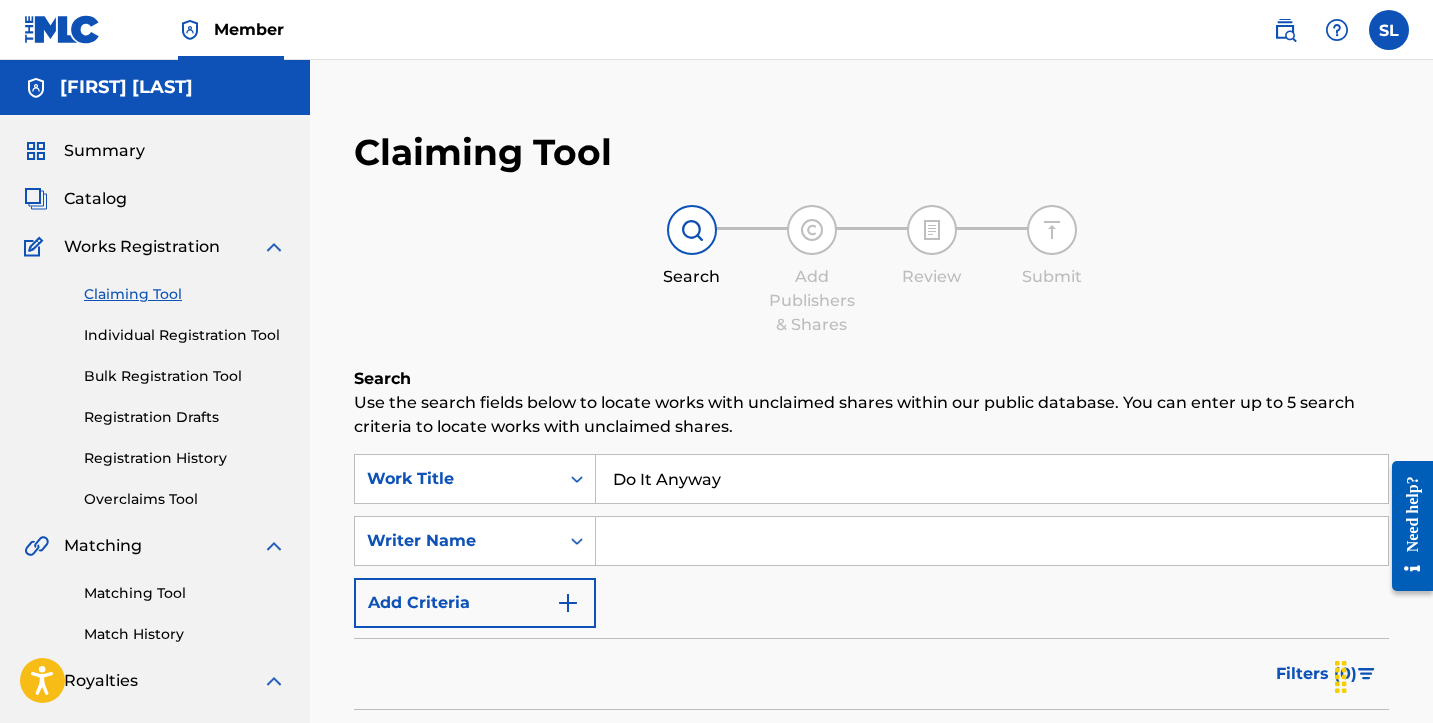 type on "Do It Anyway" 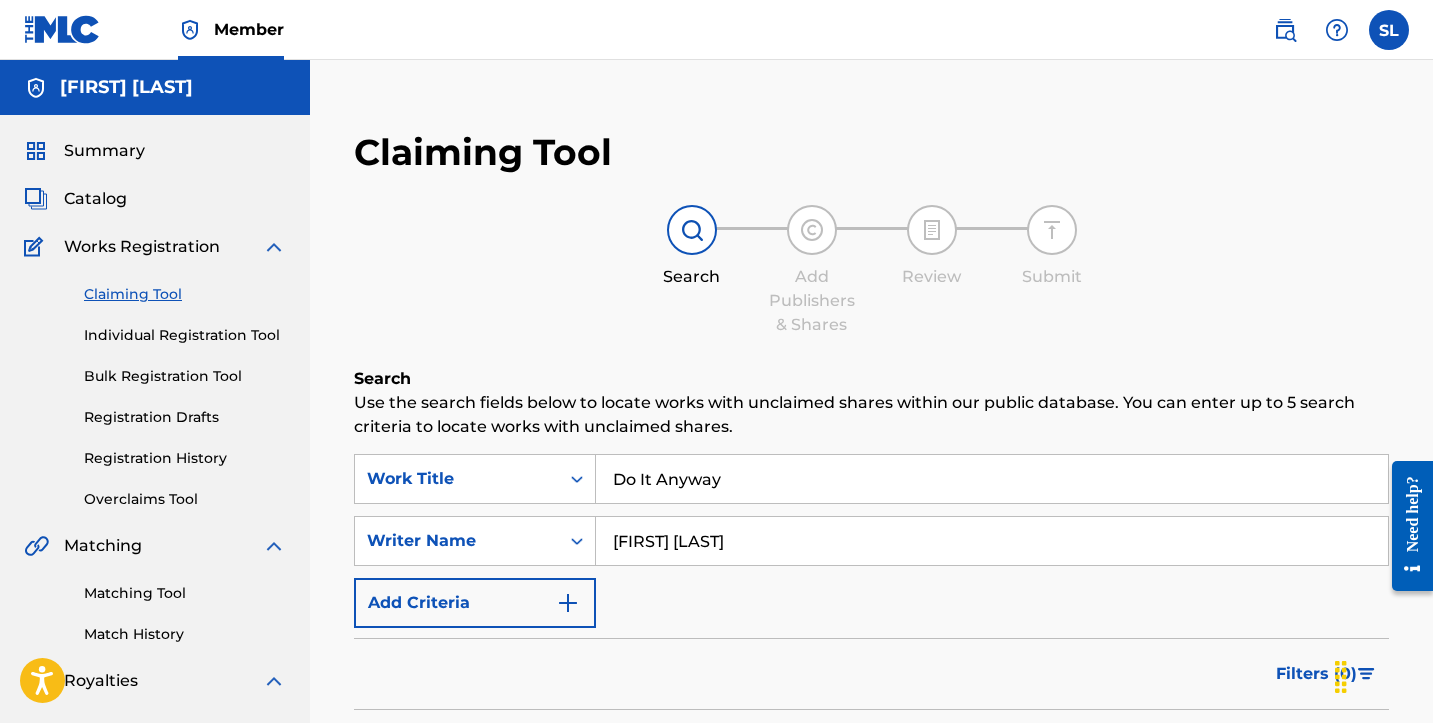 click on "Search" at bounding box center (1314, 755) 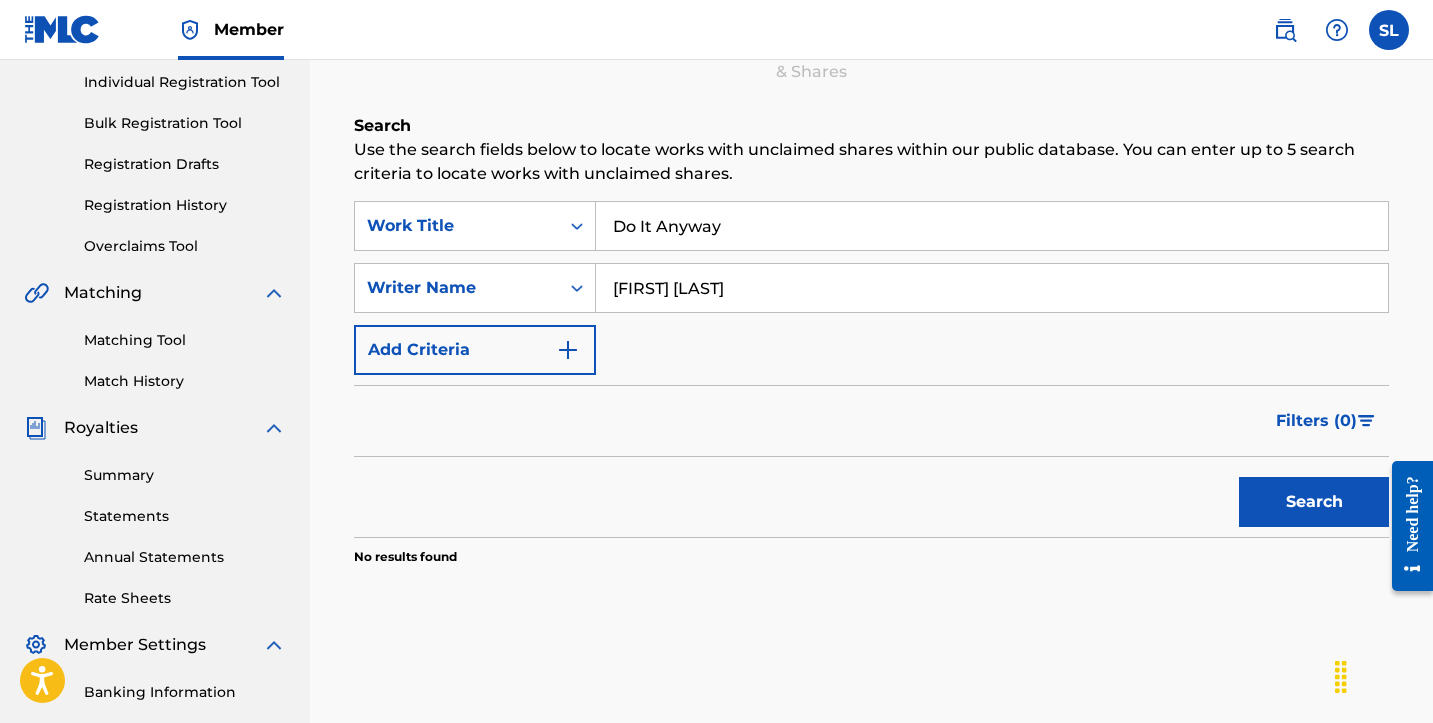 scroll, scrollTop: 294, scrollLeft: 0, axis: vertical 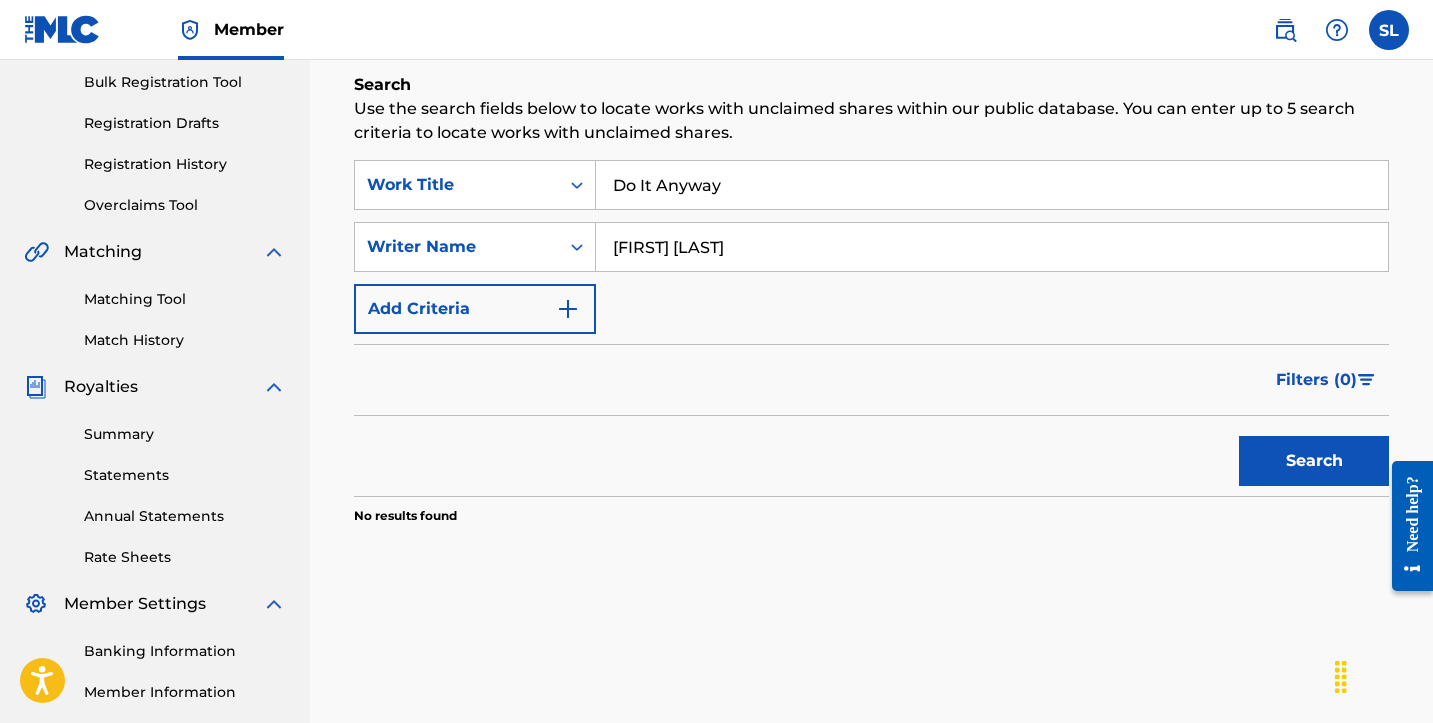 click on "Search" at bounding box center [1314, 461] 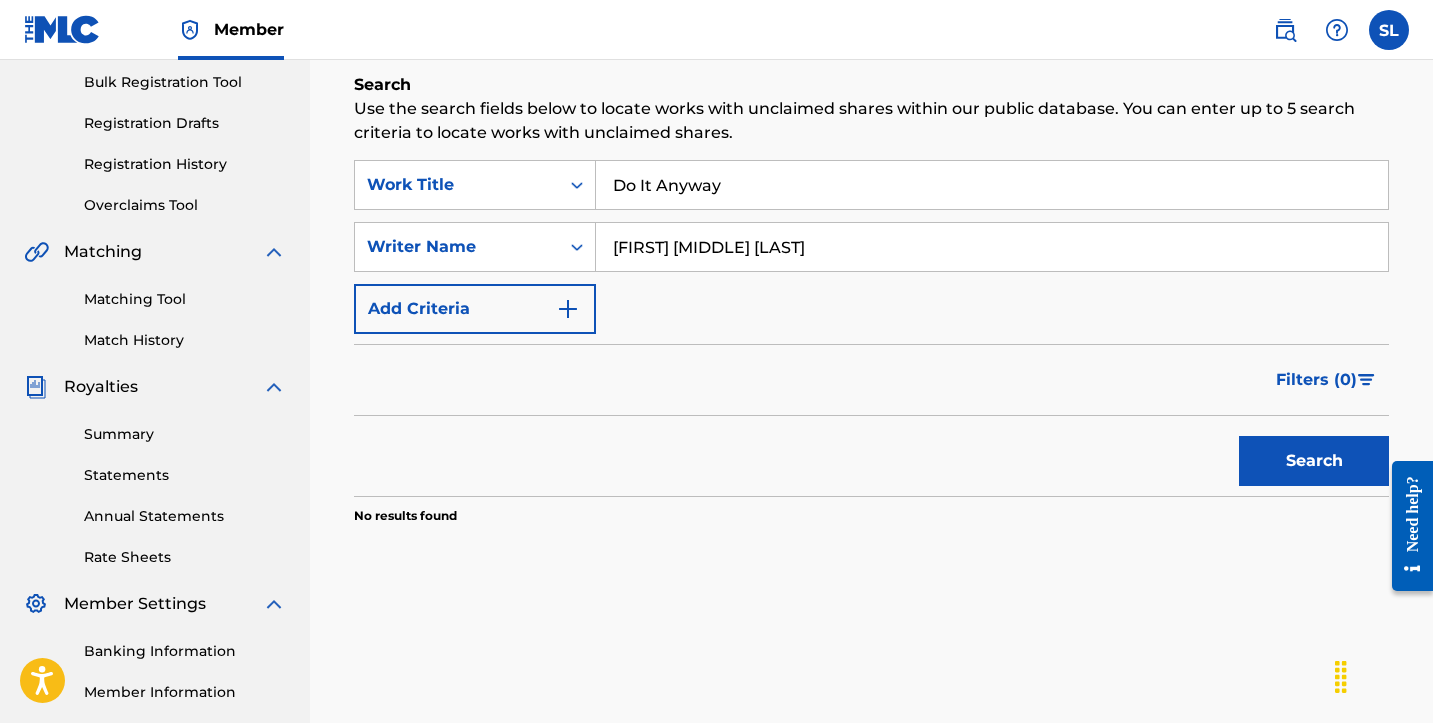 click on "Search" at bounding box center (1314, 461) 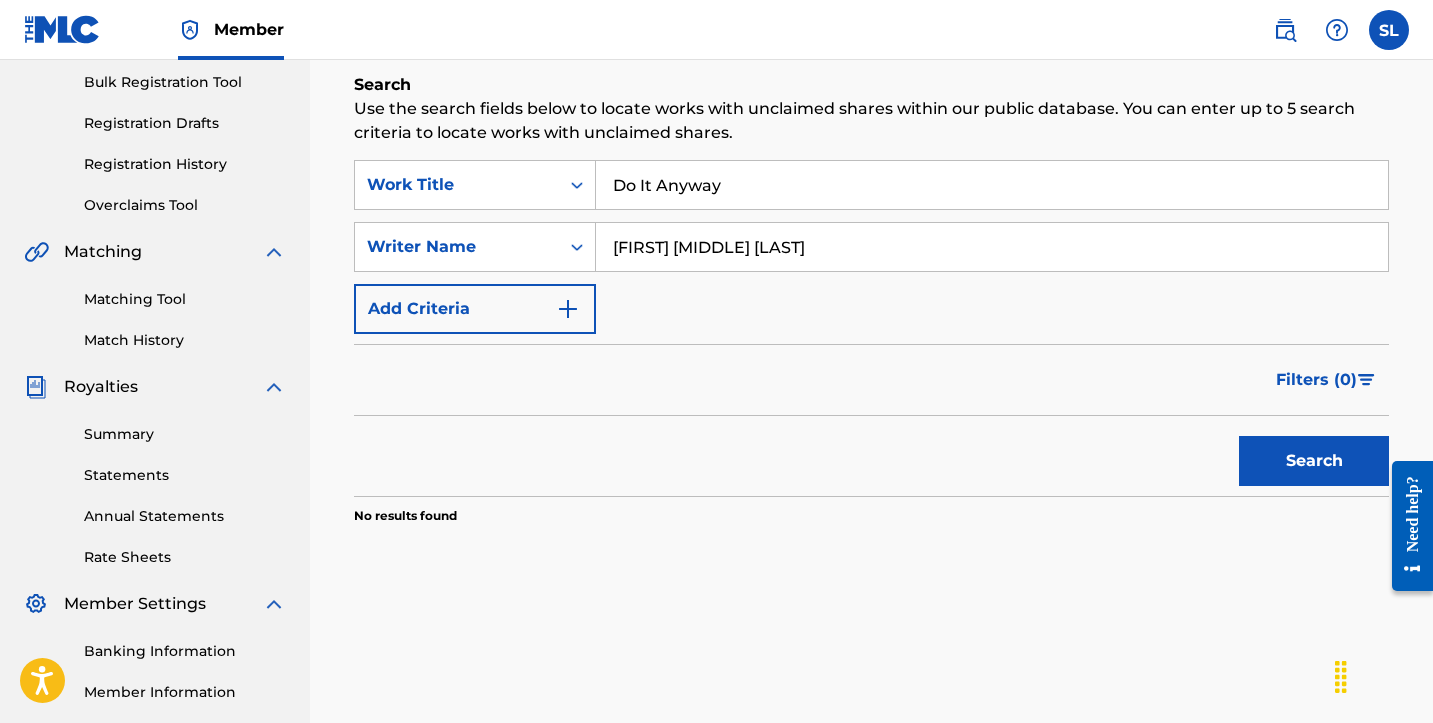 click on "[FIRST] [MIDDLE] [LAST]" at bounding box center (992, 247) 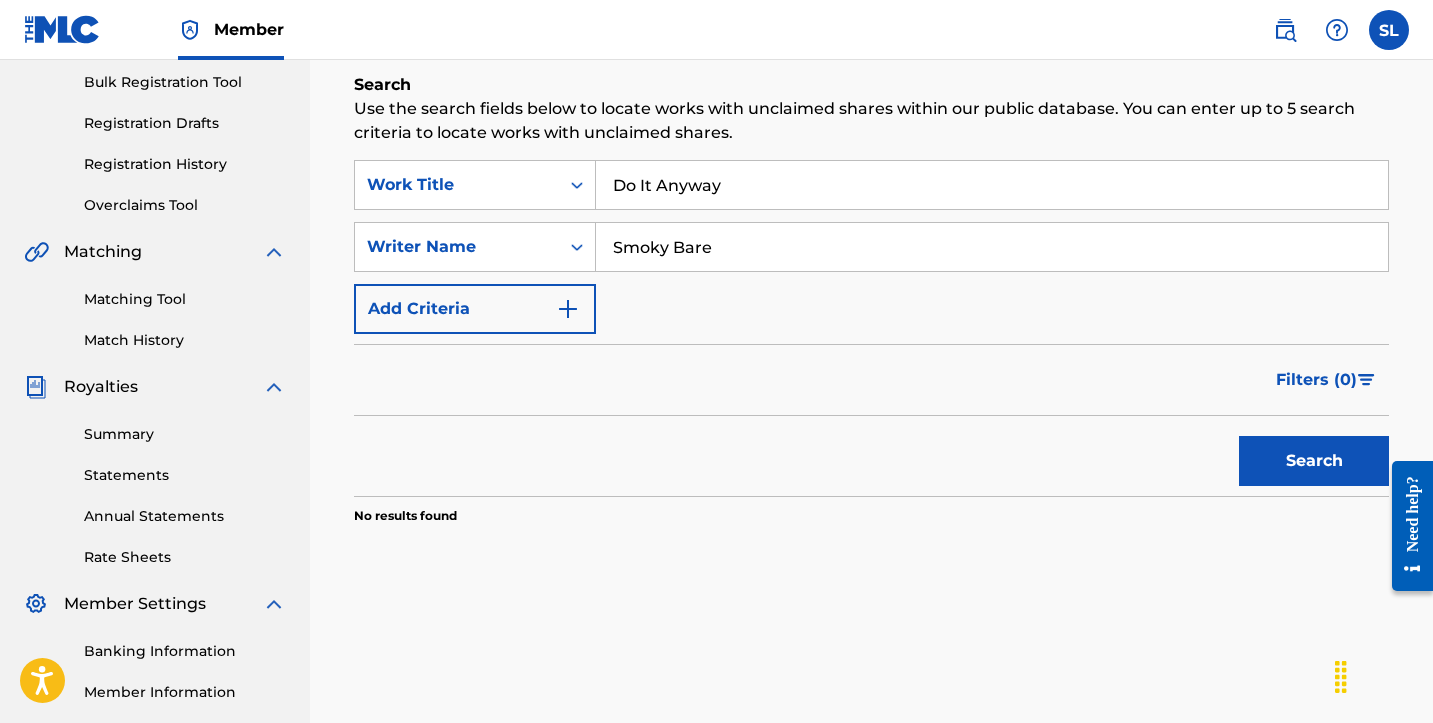 type on "Smoky Bare" 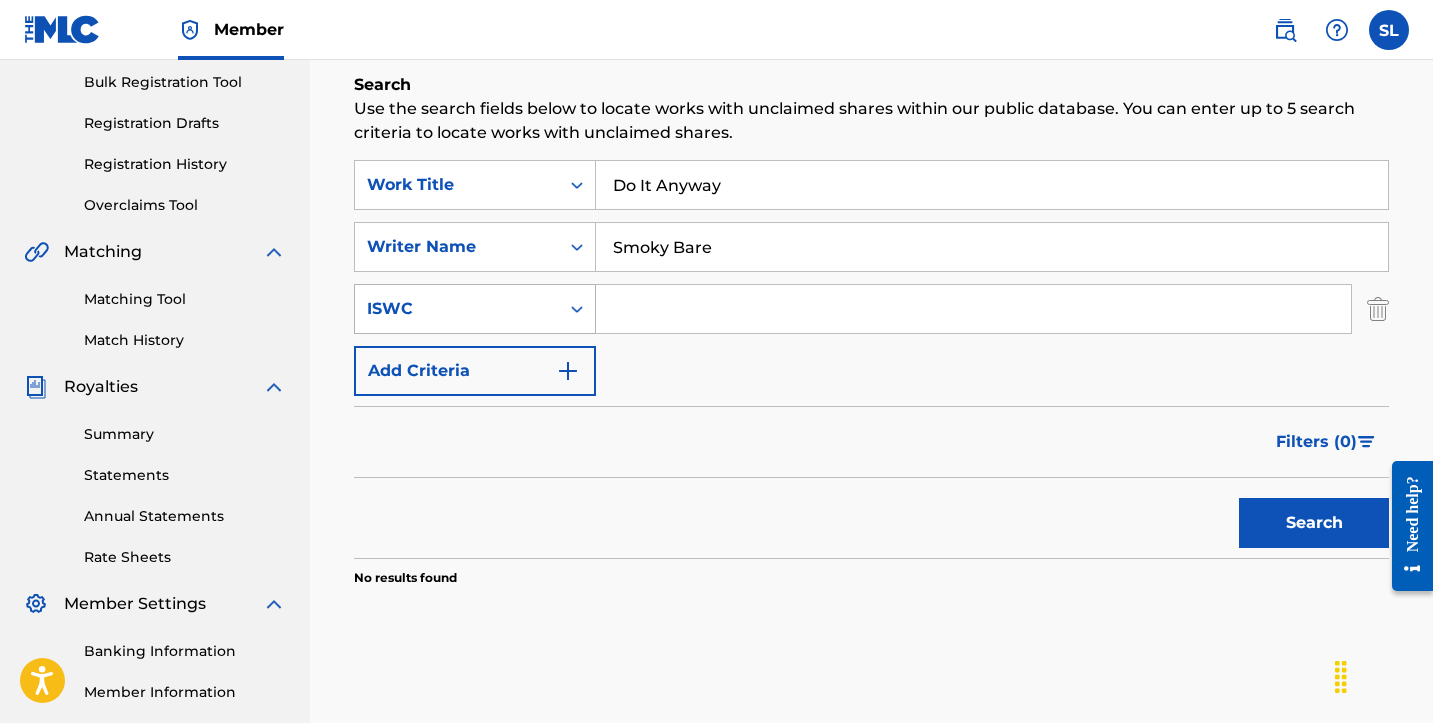 click on "ISWC" at bounding box center [457, 309] 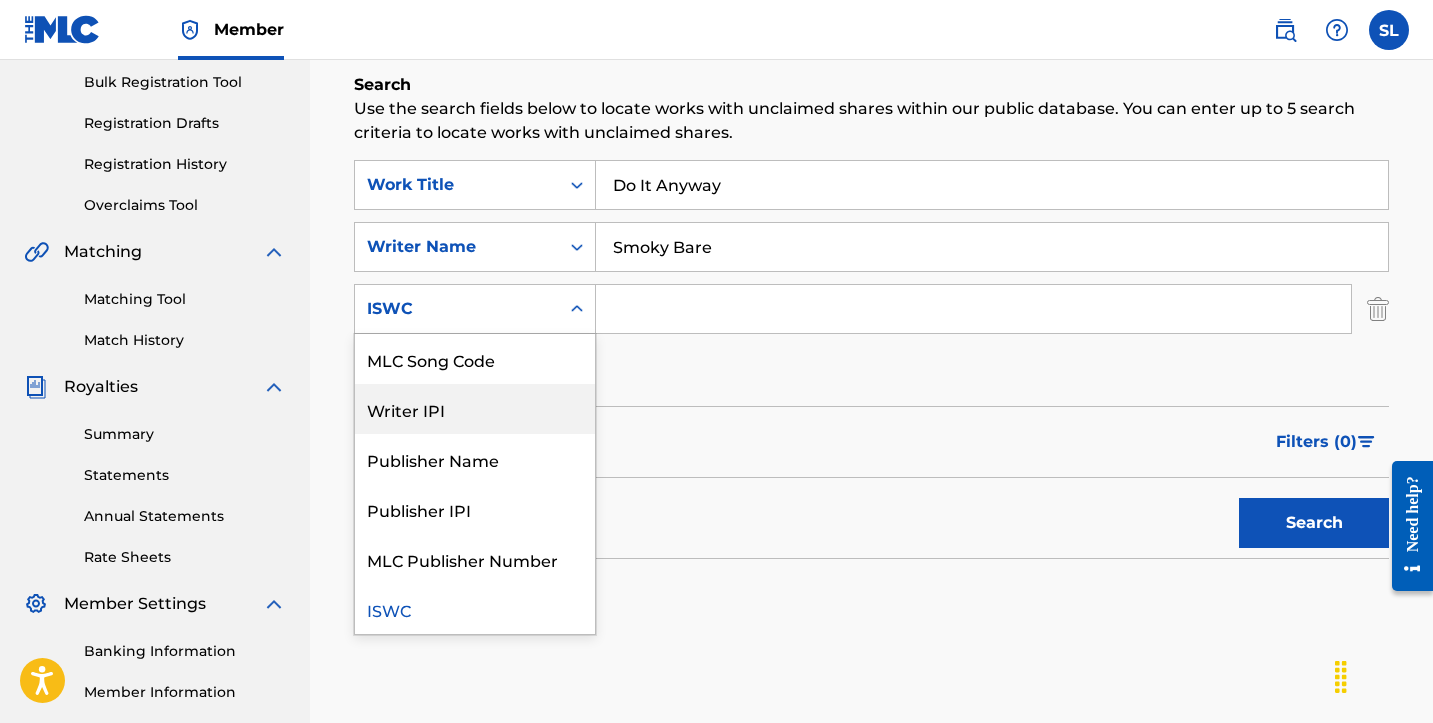 click on "Writer IPI" at bounding box center (475, 409) 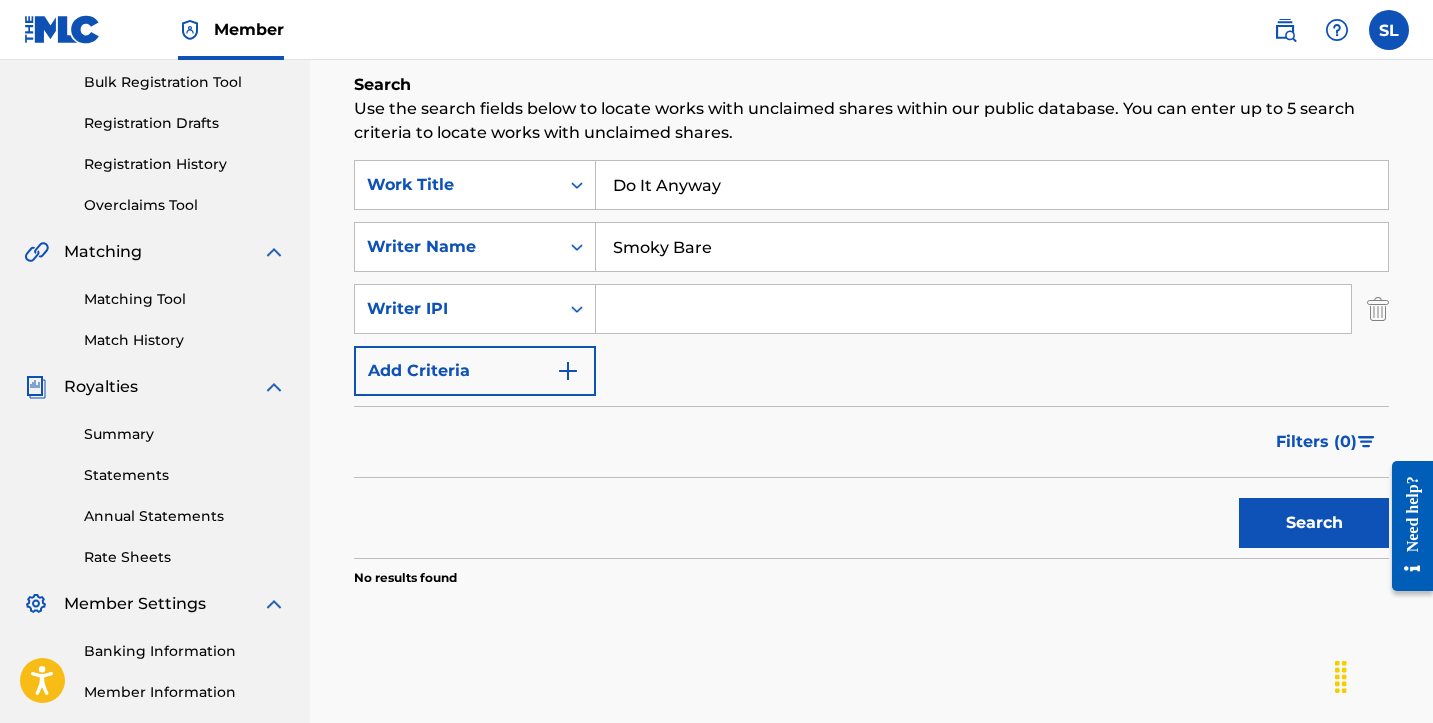 click on "Smoky Bare" at bounding box center (992, 247) 